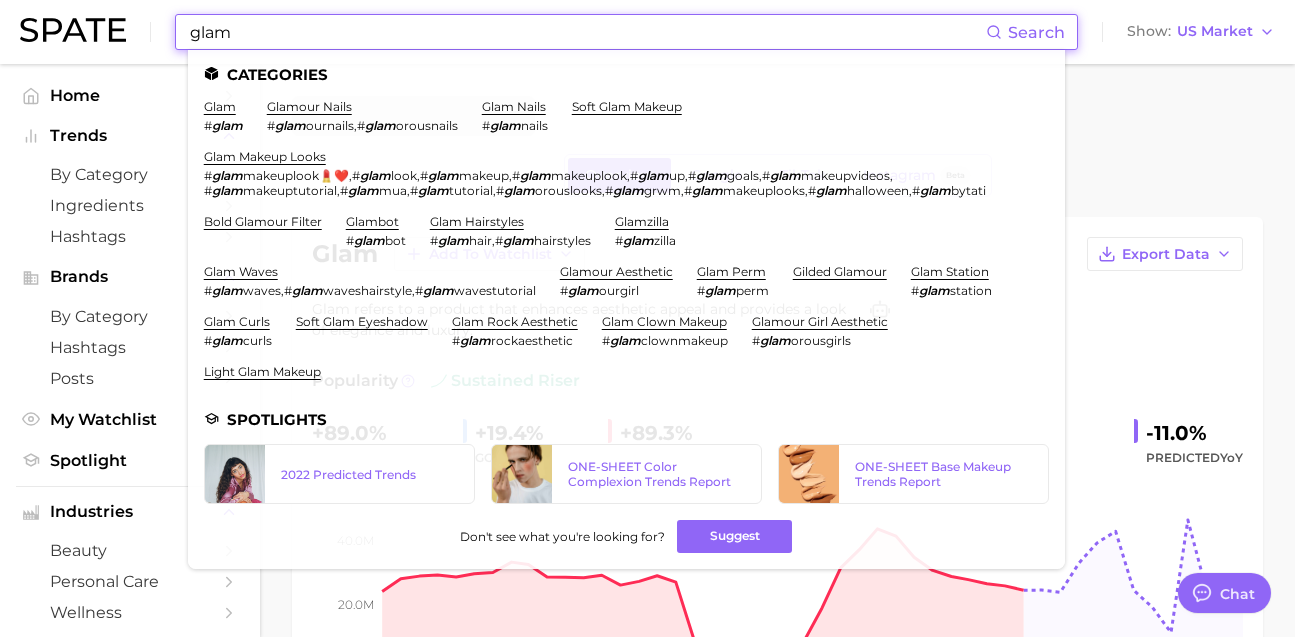scroll, scrollTop: 0, scrollLeft: 0, axis: both 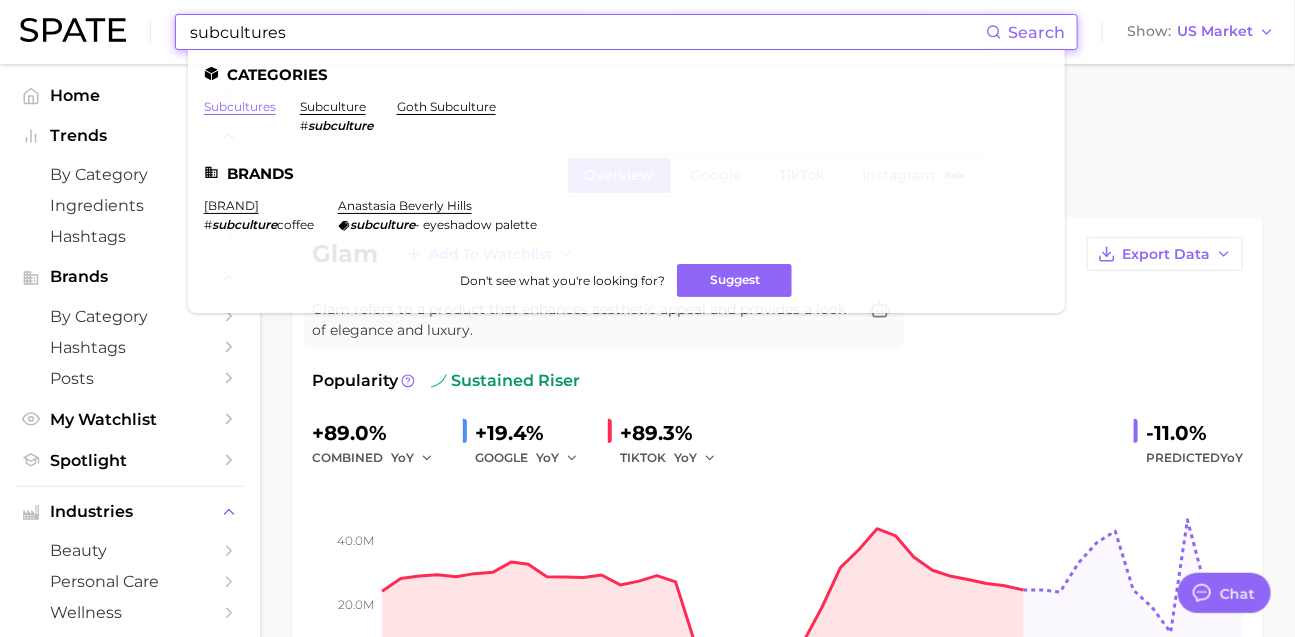 type on "subcultures" 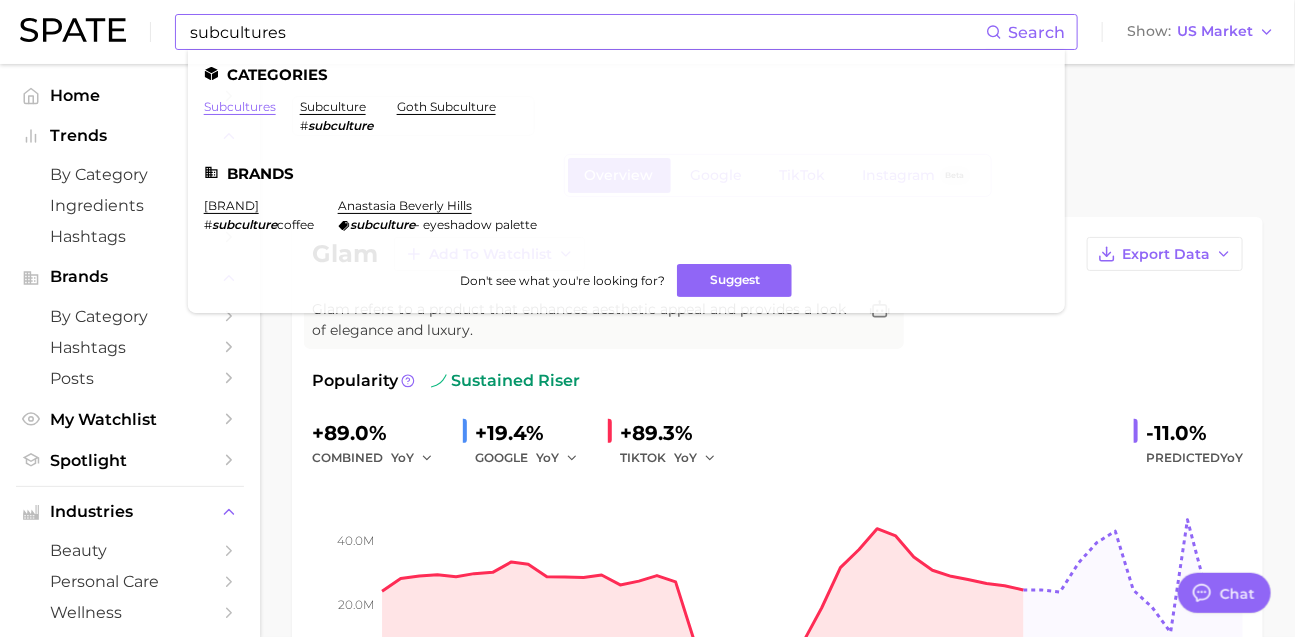 click on "subcultures" at bounding box center (240, 106) 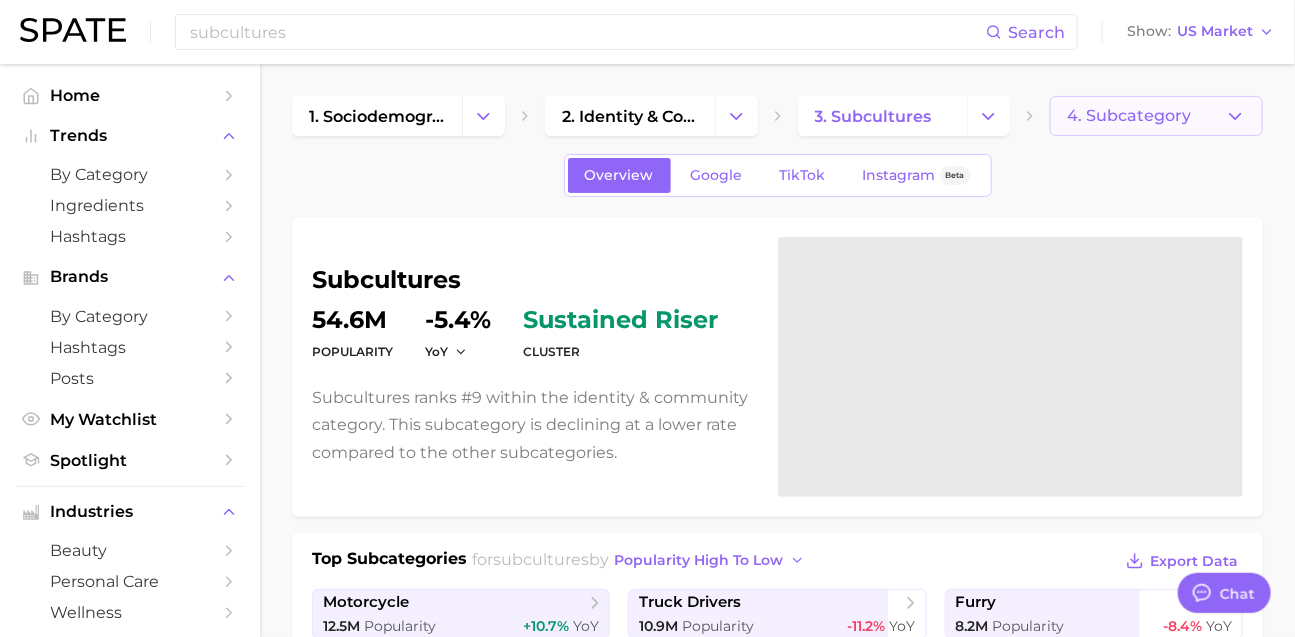 click on "4. Subcategory" at bounding box center (1129, 116) 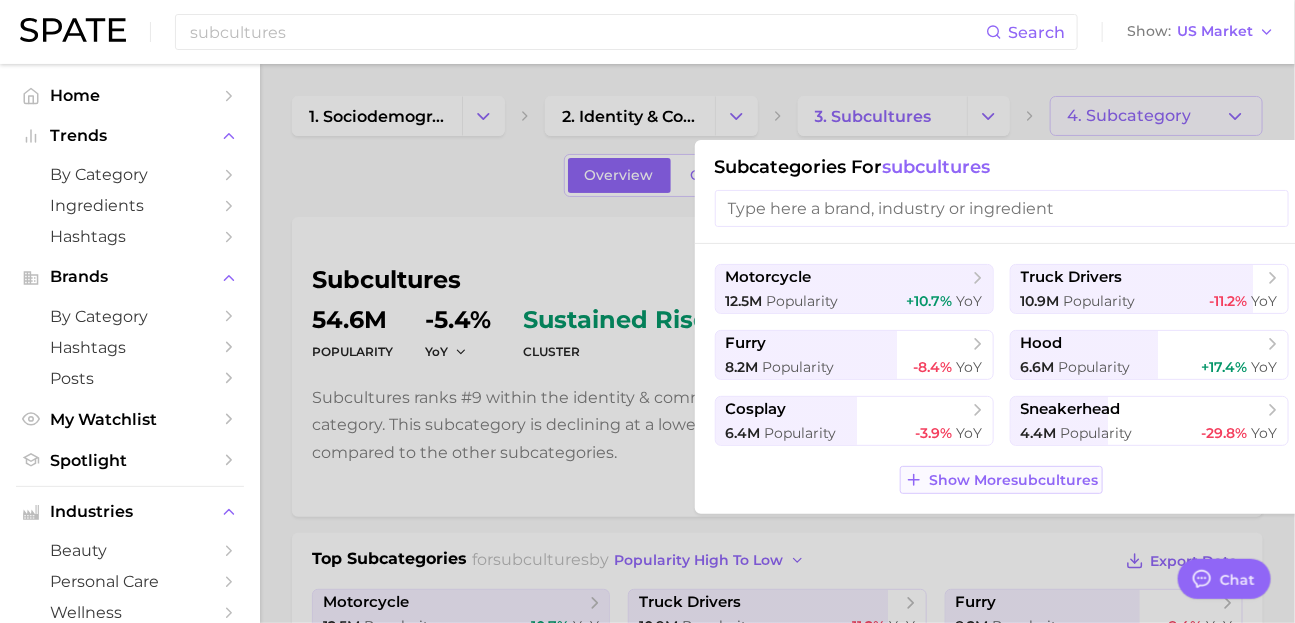 click on "Show More  subcultures" at bounding box center [1013, 480] 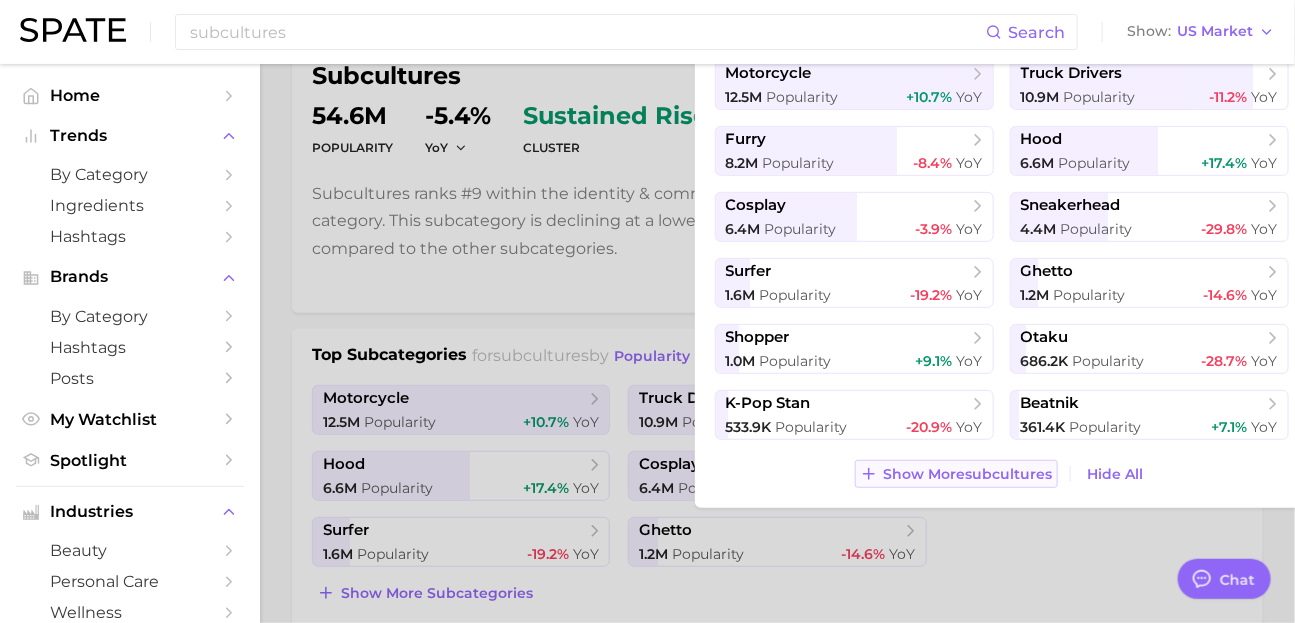 scroll, scrollTop: 208, scrollLeft: 0, axis: vertical 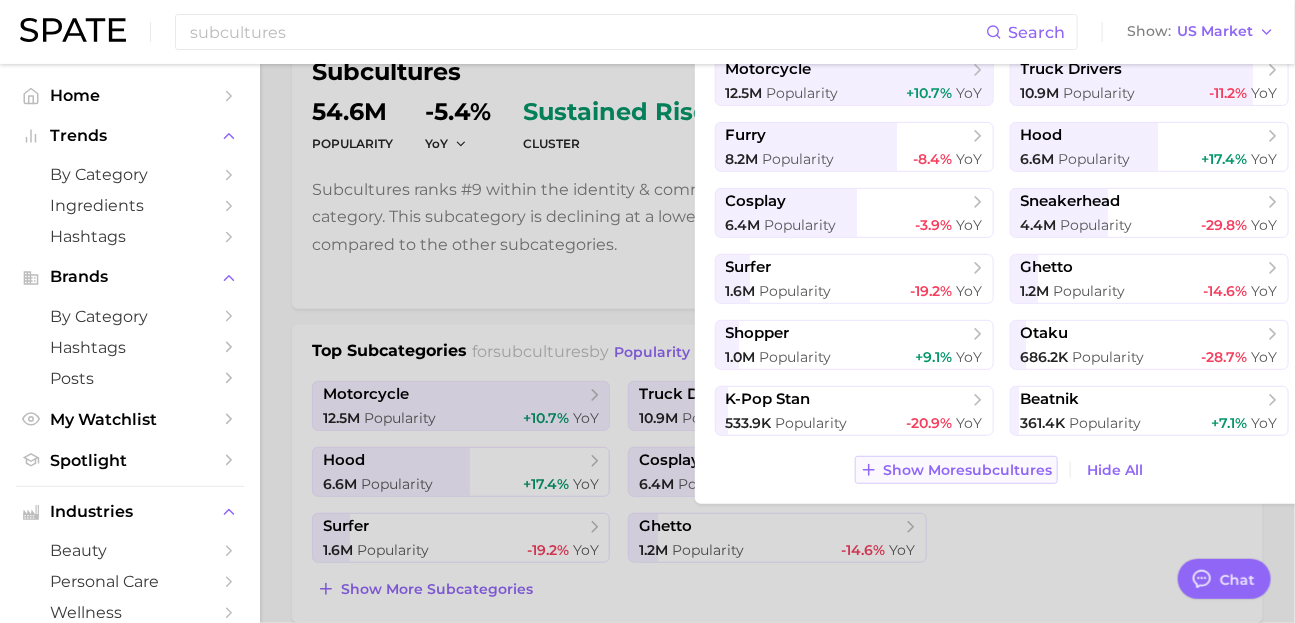 click on "Show More  subcultures" at bounding box center [968, 470] 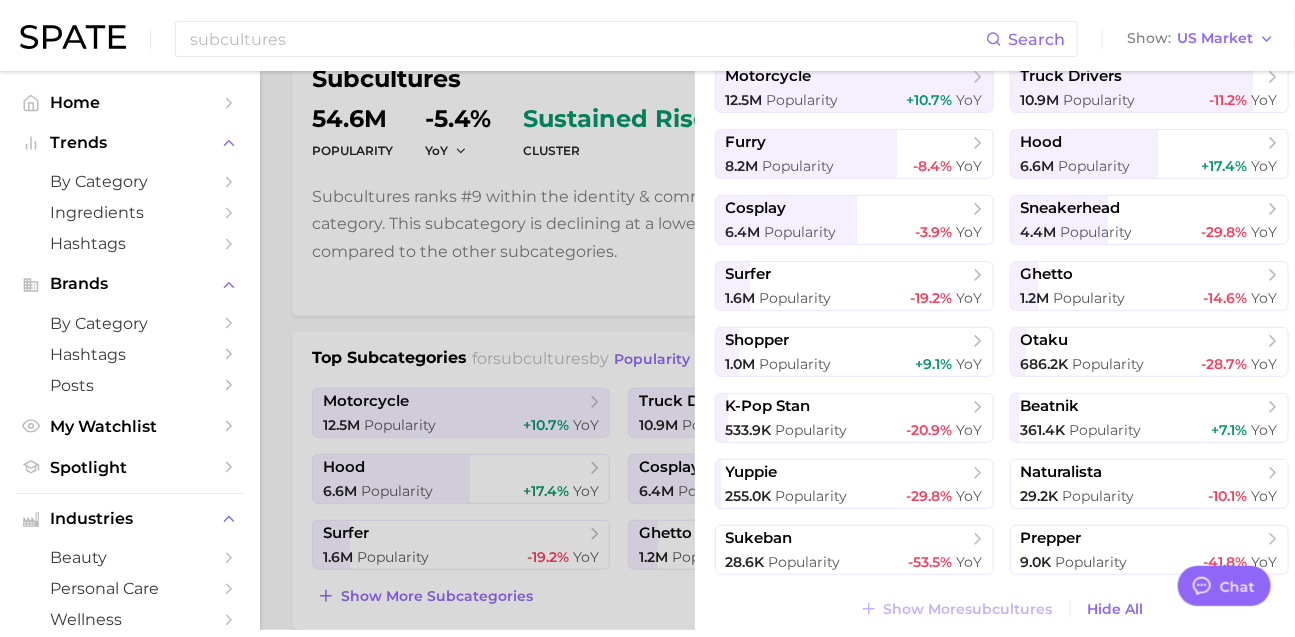 scroll, scrollTop: 106, scrollLeft: 0, axis: vertical 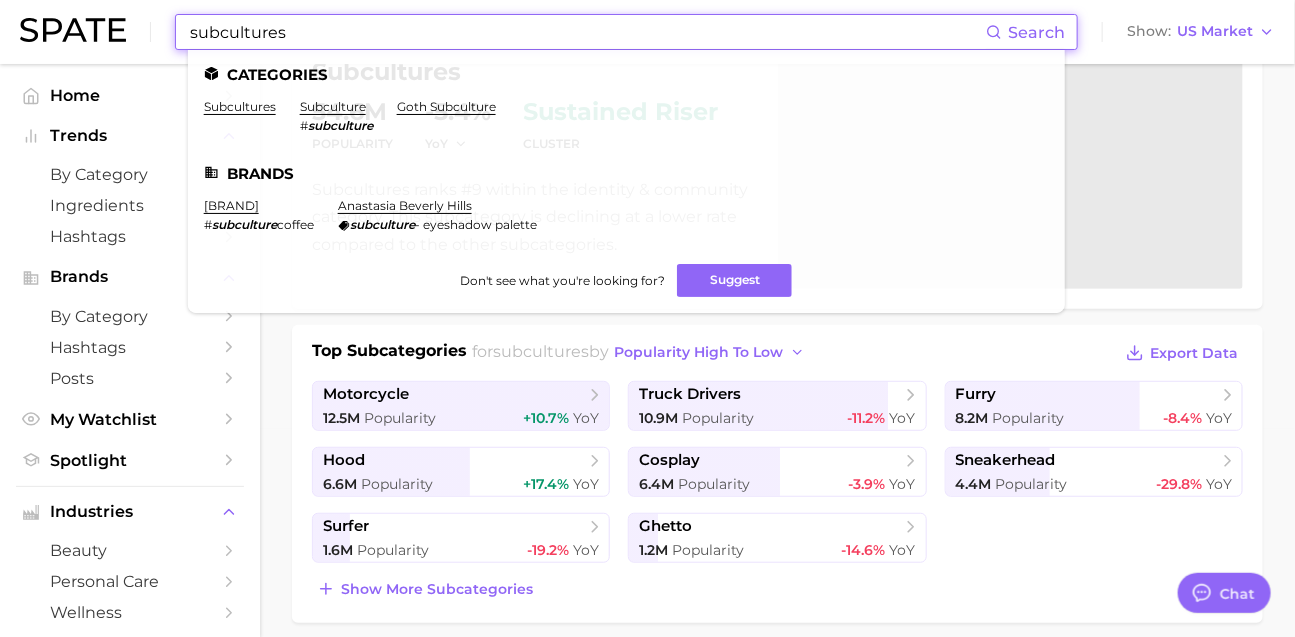 click on "subcultures" at bounding box center (587, 32) 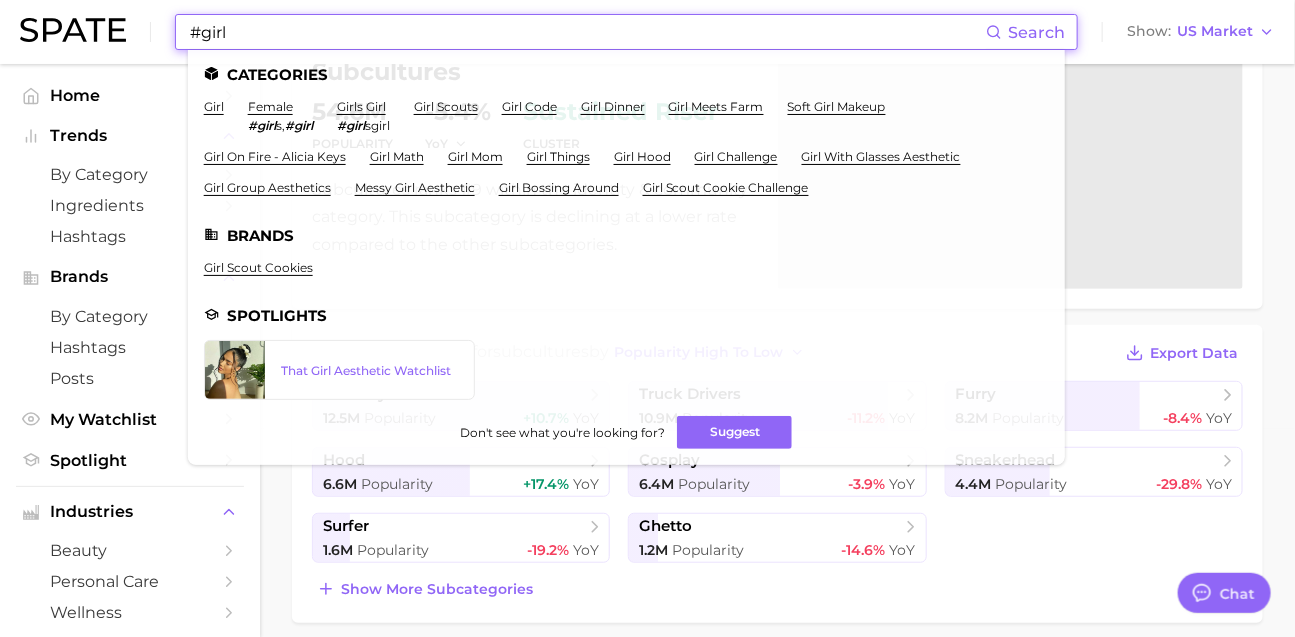 click on "#girl" at bounding box center (587, 32) 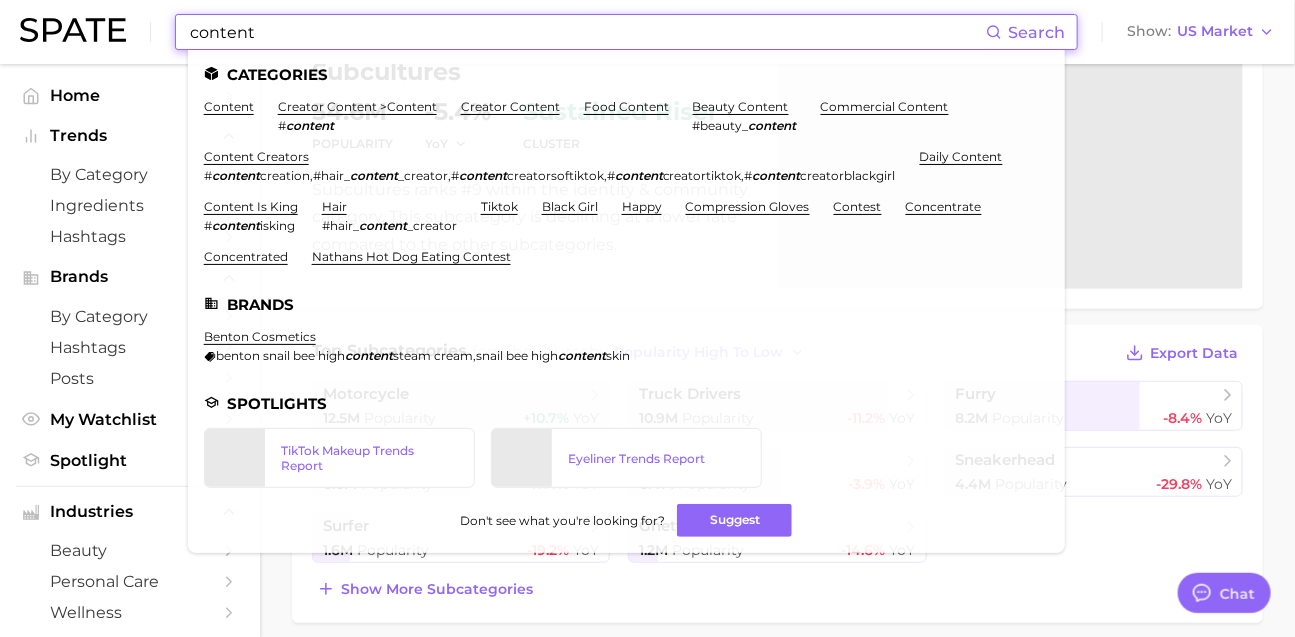 click on "content" at bounding box center (587, 32) 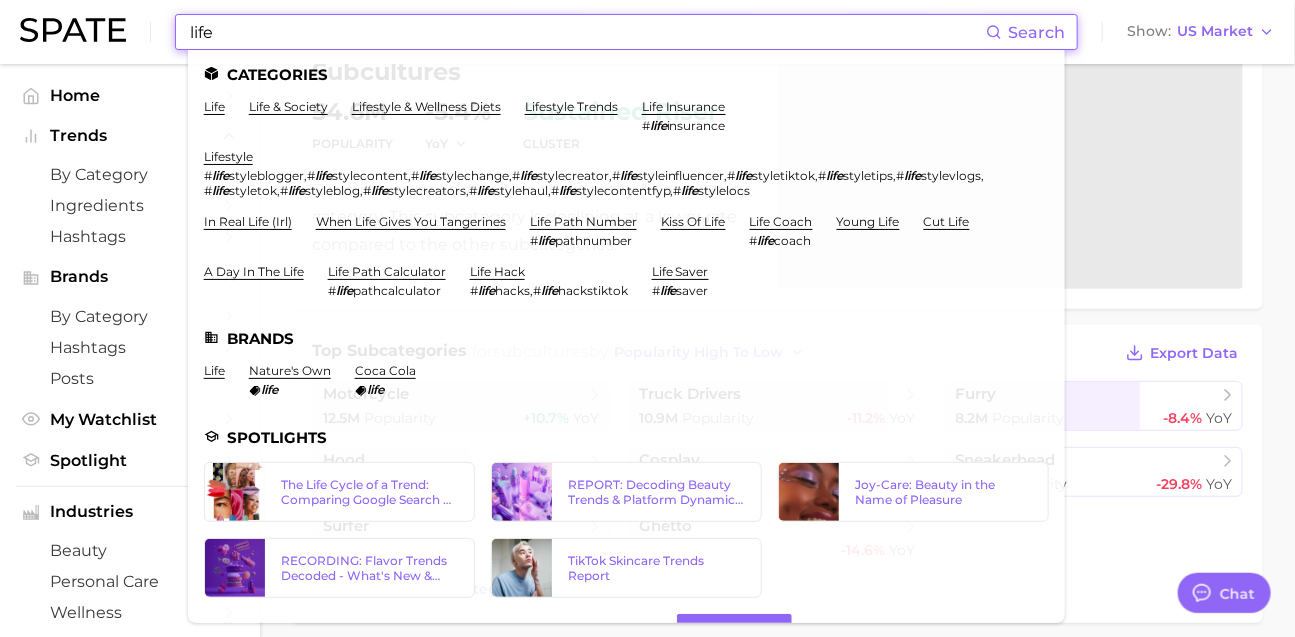 click on "life" at bounding box center [587, 32] 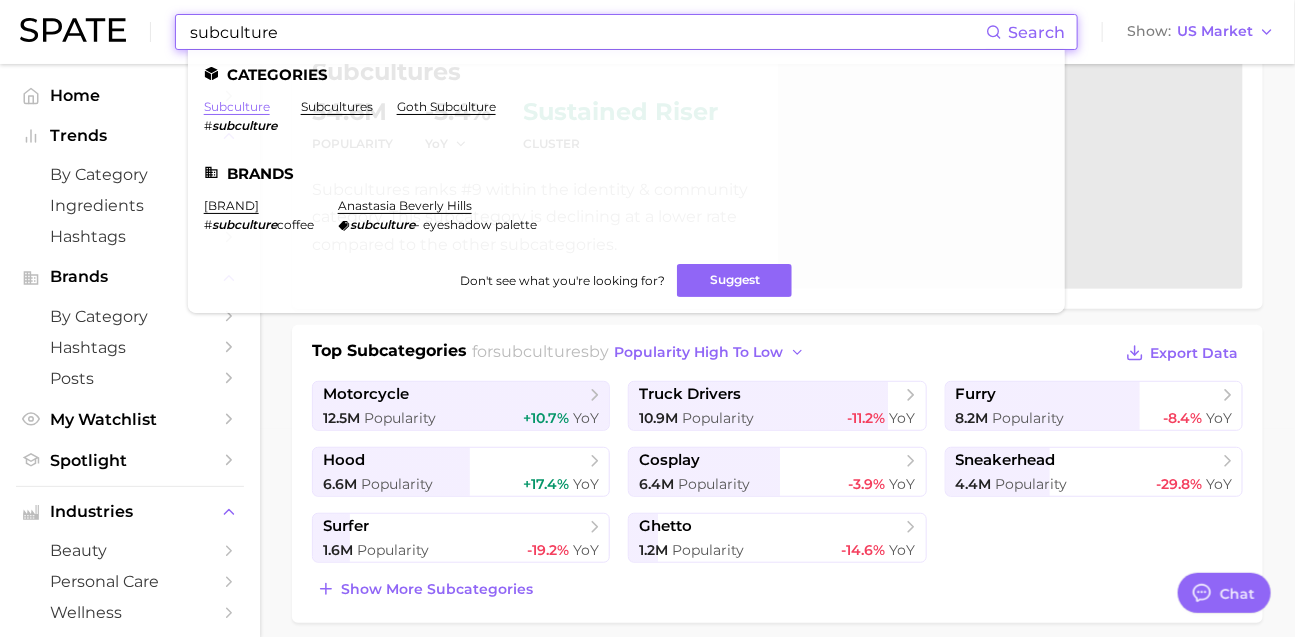 type on "subculture" 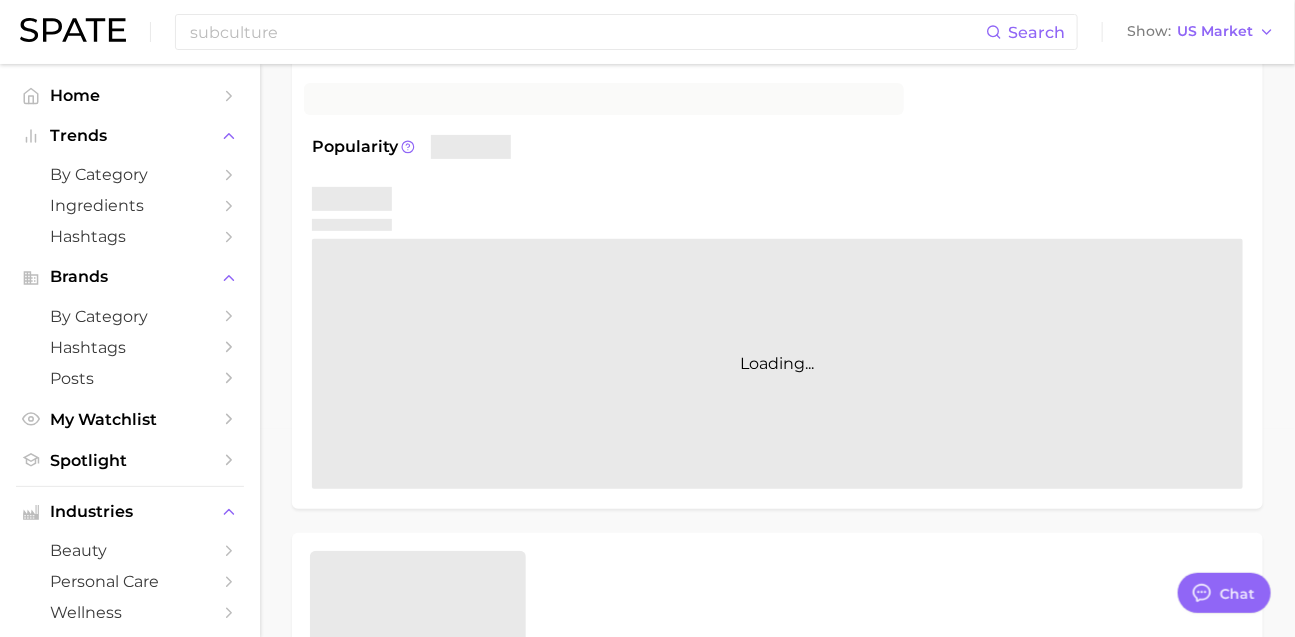 scroll, scrollTop: 0, scrollLeft: 0, axis: both 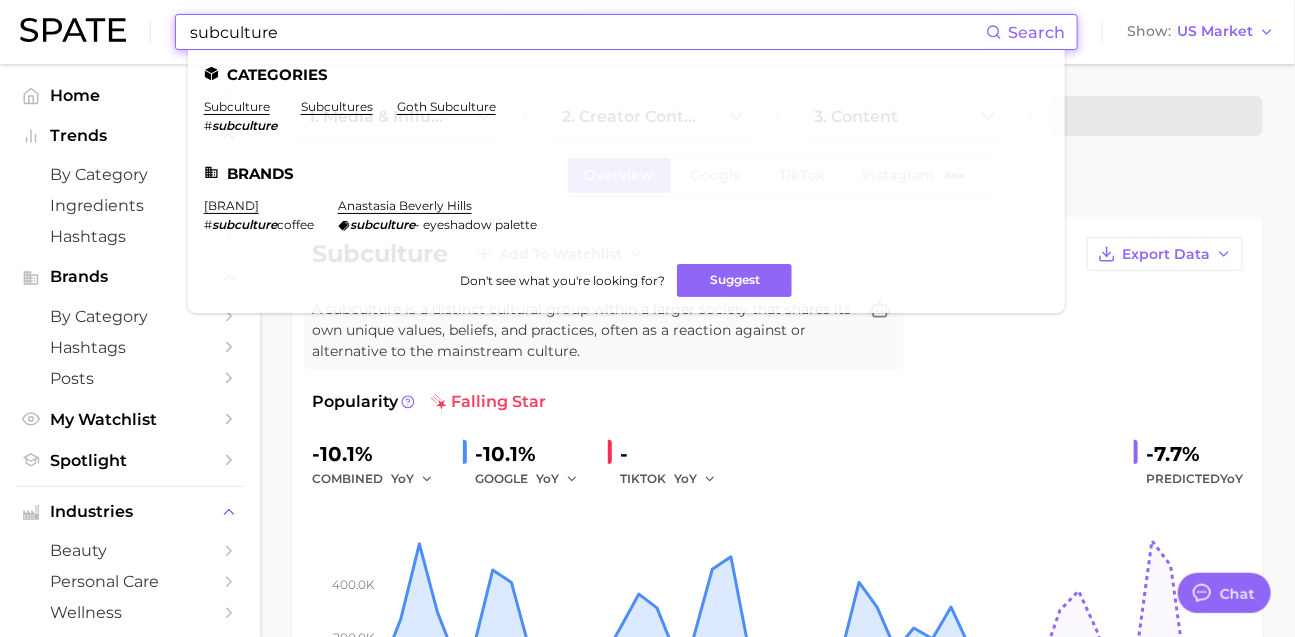 click on "subculture" at bounding box center (587, 32) 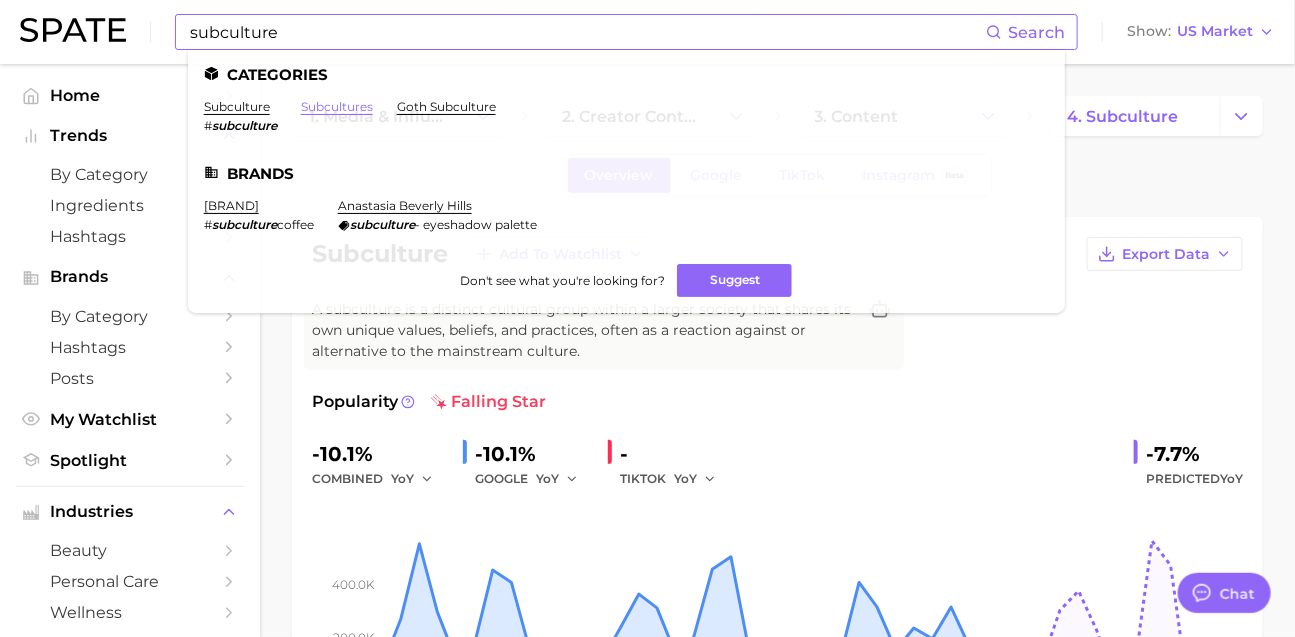 click on "subcultures" at bounding box center (337, 106) 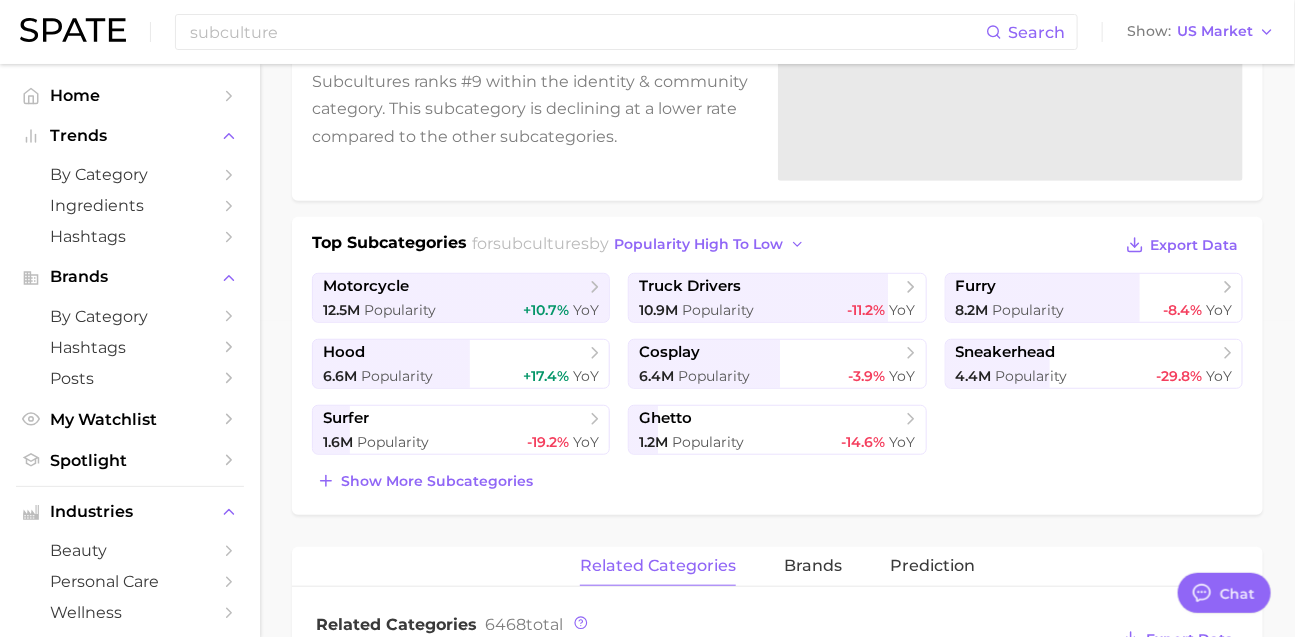 scroll, scrollTop: 320, scrollLeft: 0, axis: vertical 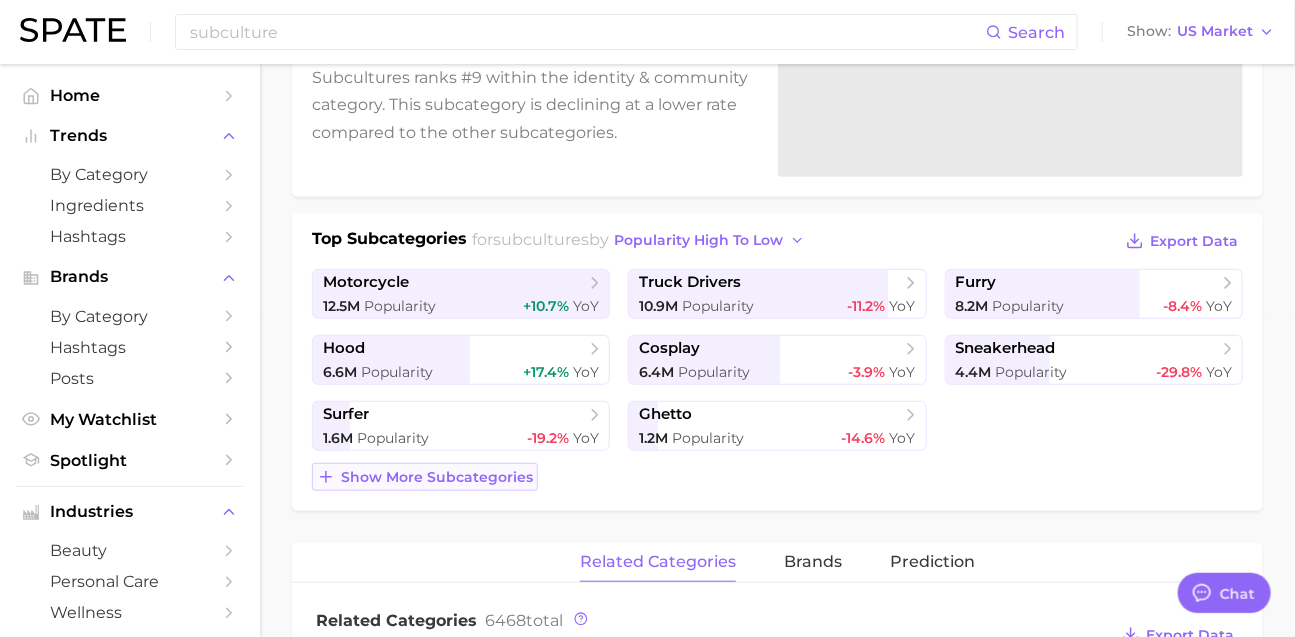 click on "Show more subcategories" at bounding box center [437, 477] 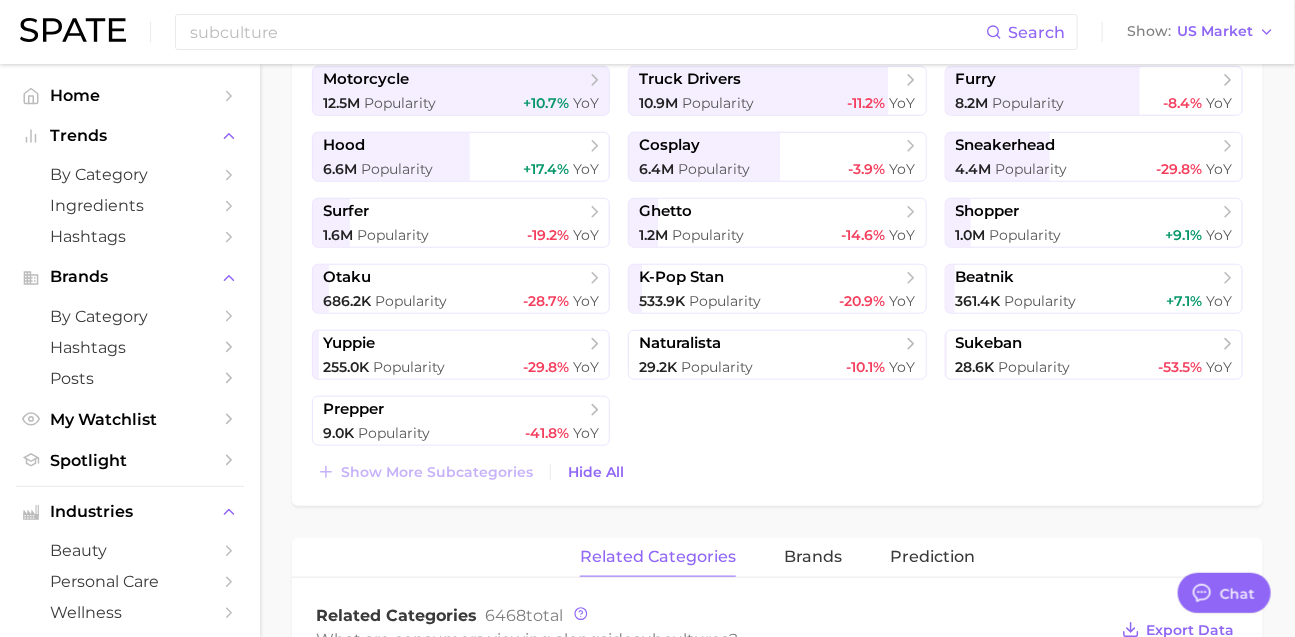 scroll, scrollTop: 524, scrollLeft: 0, axis: vertical 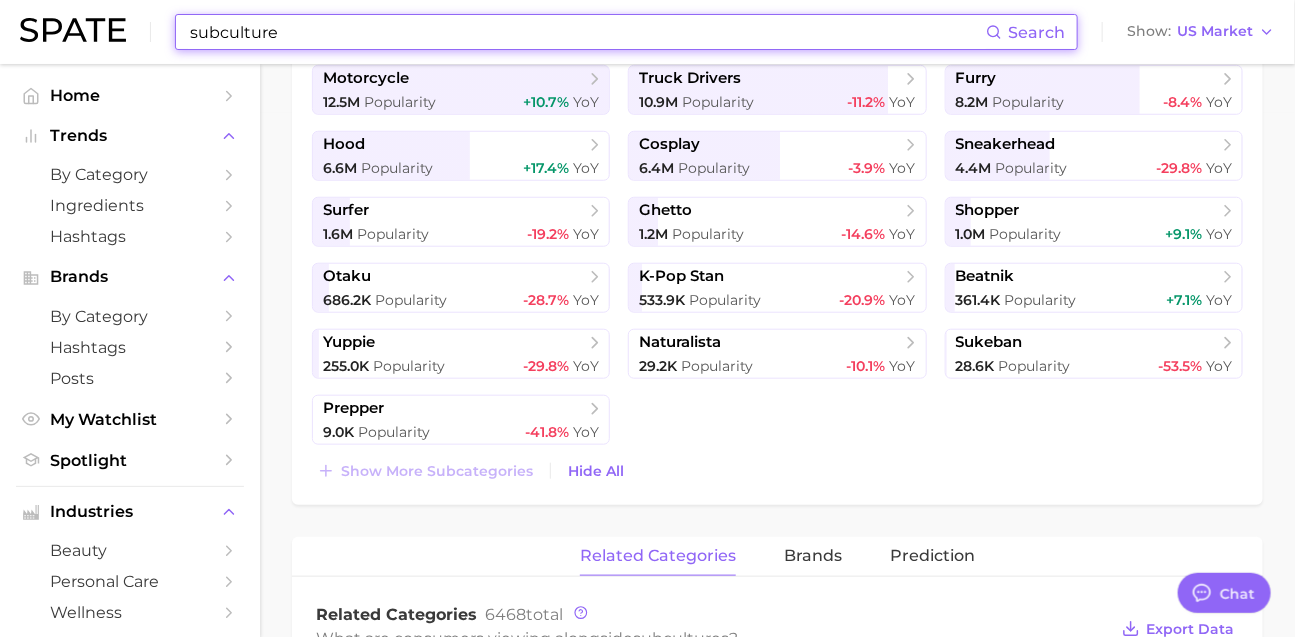 click on "subculture" at bounding box center (587, 32) 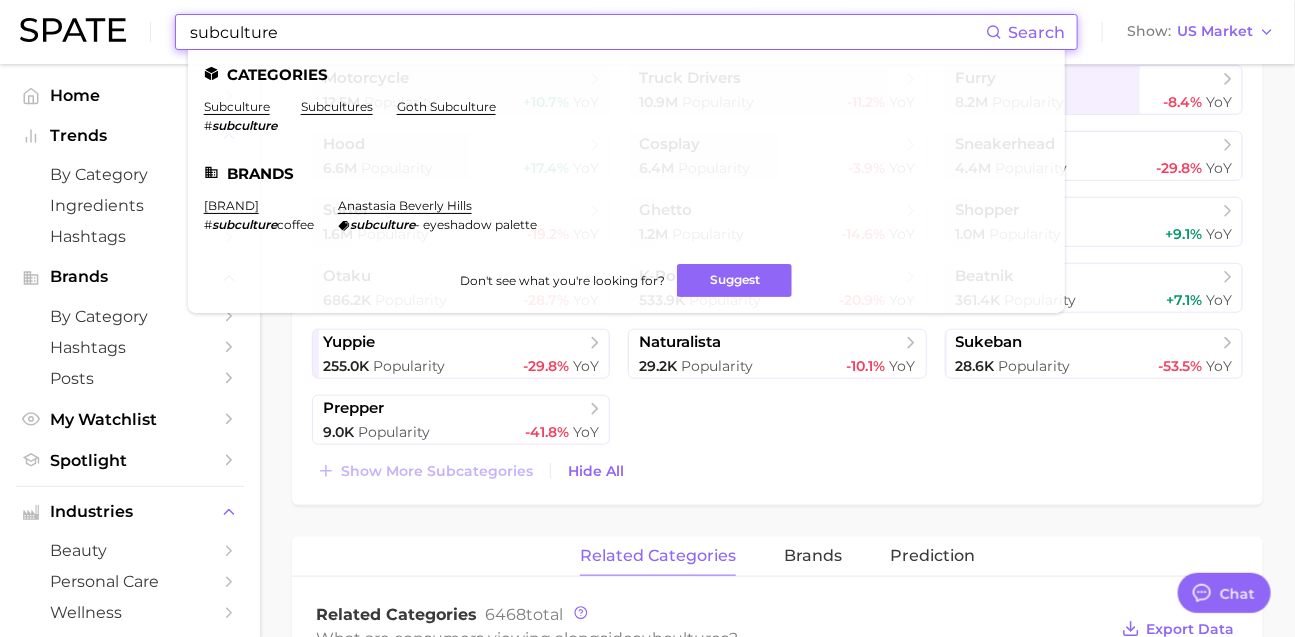 click on "subculture" at bounding box center (587, 32) 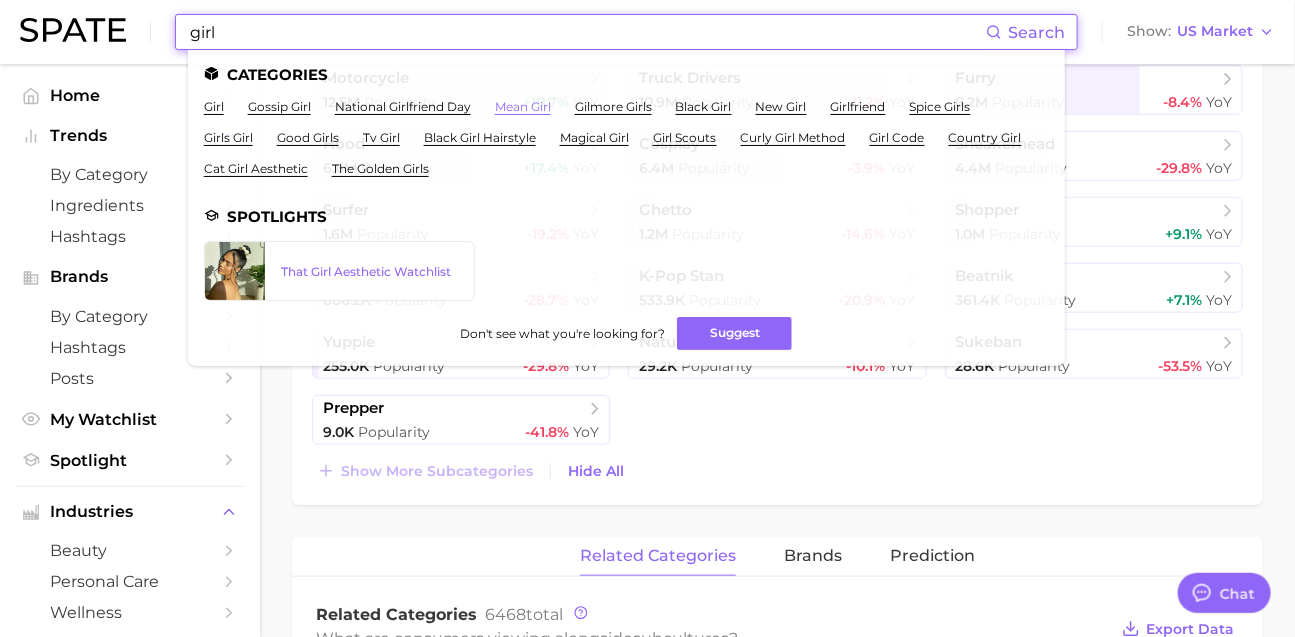 type on "girl" 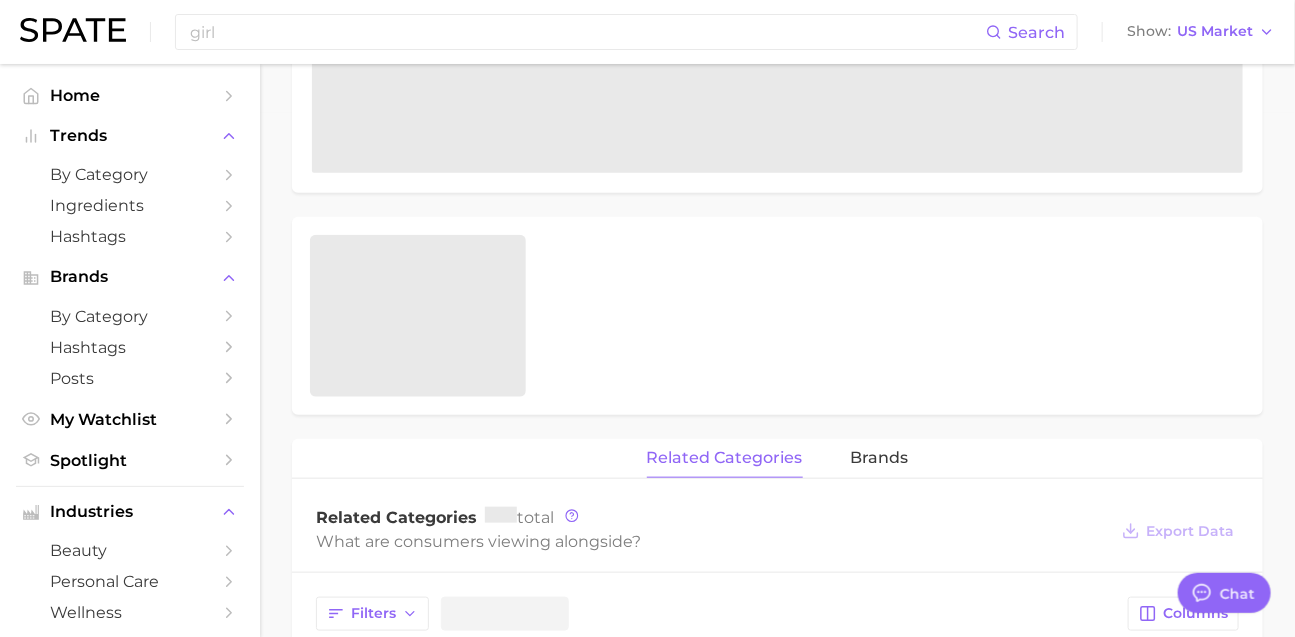 scroll, scrollTop: 0, scrollLeft: 0, axis: both 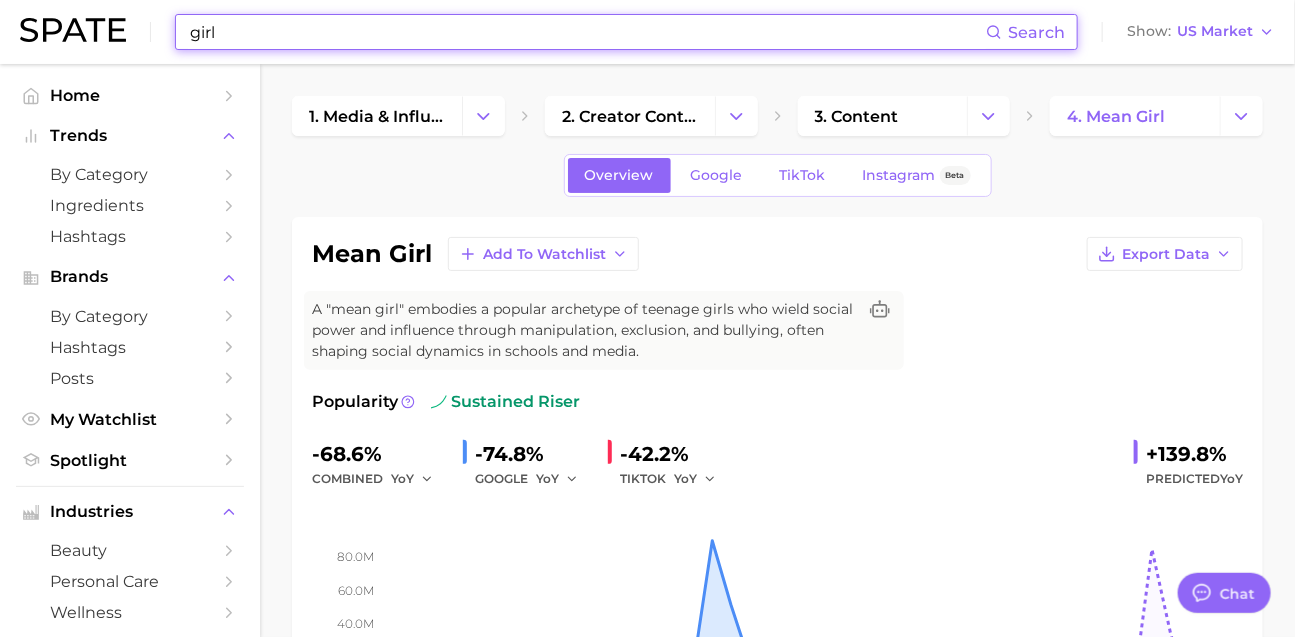 click on "girl" at bounding box center (587, 32) 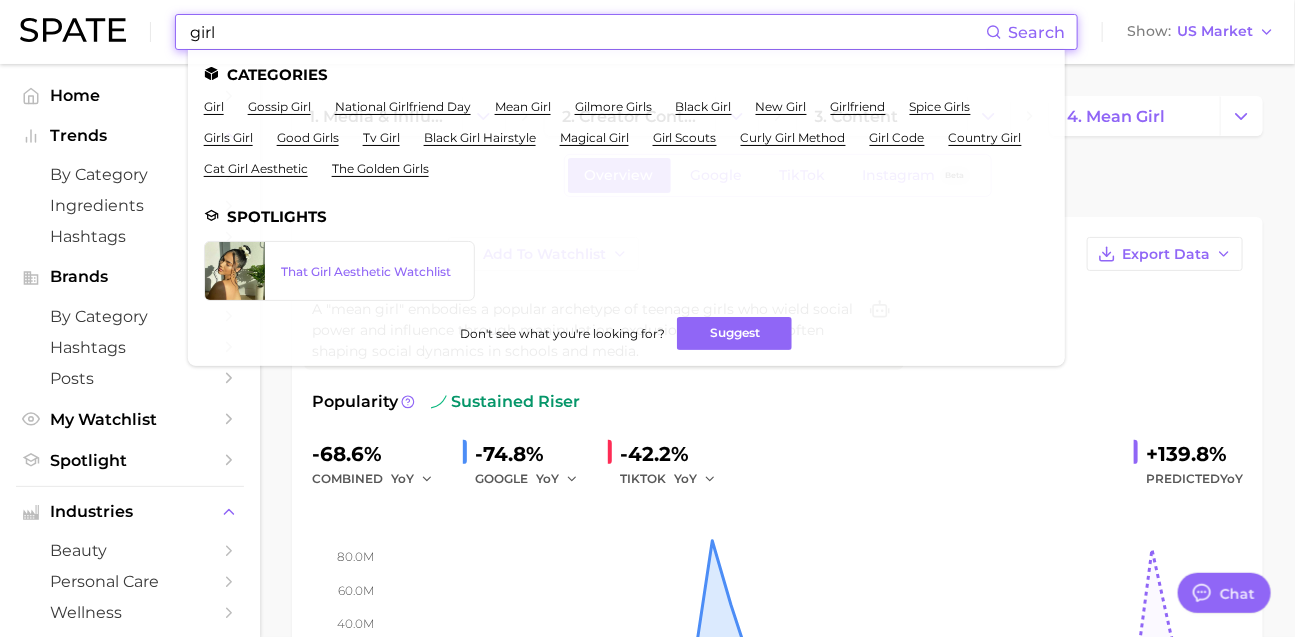 click on "girl" at bounding box center (587, 32) 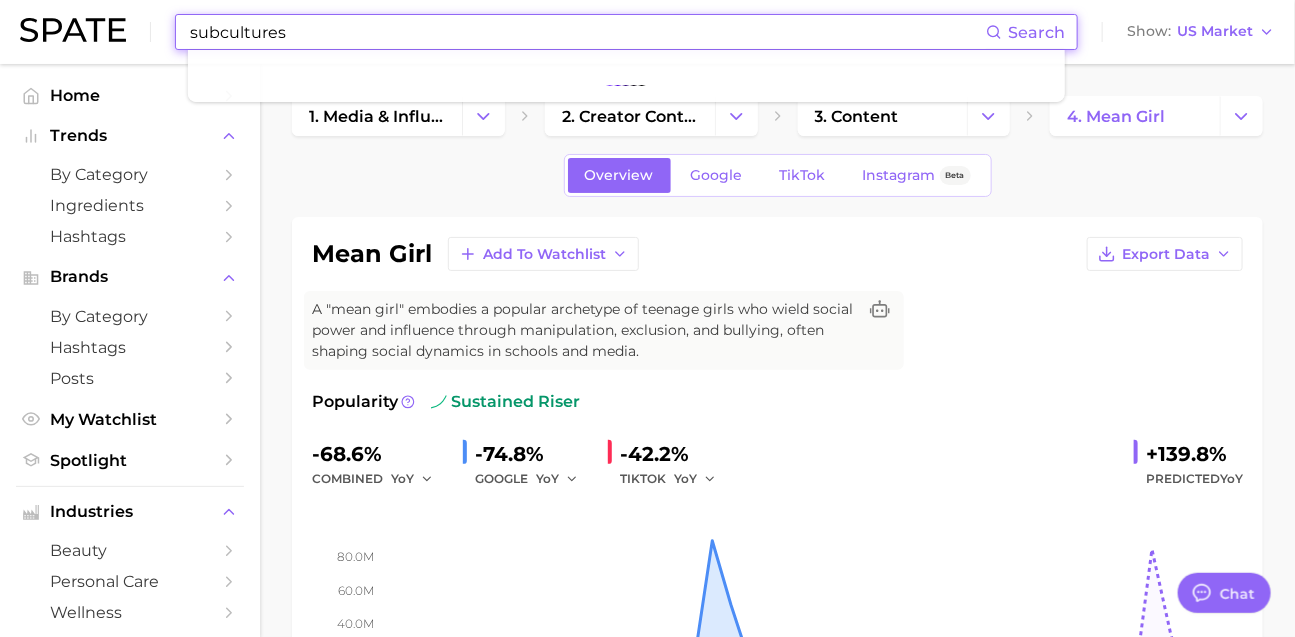 type on "subcultures" 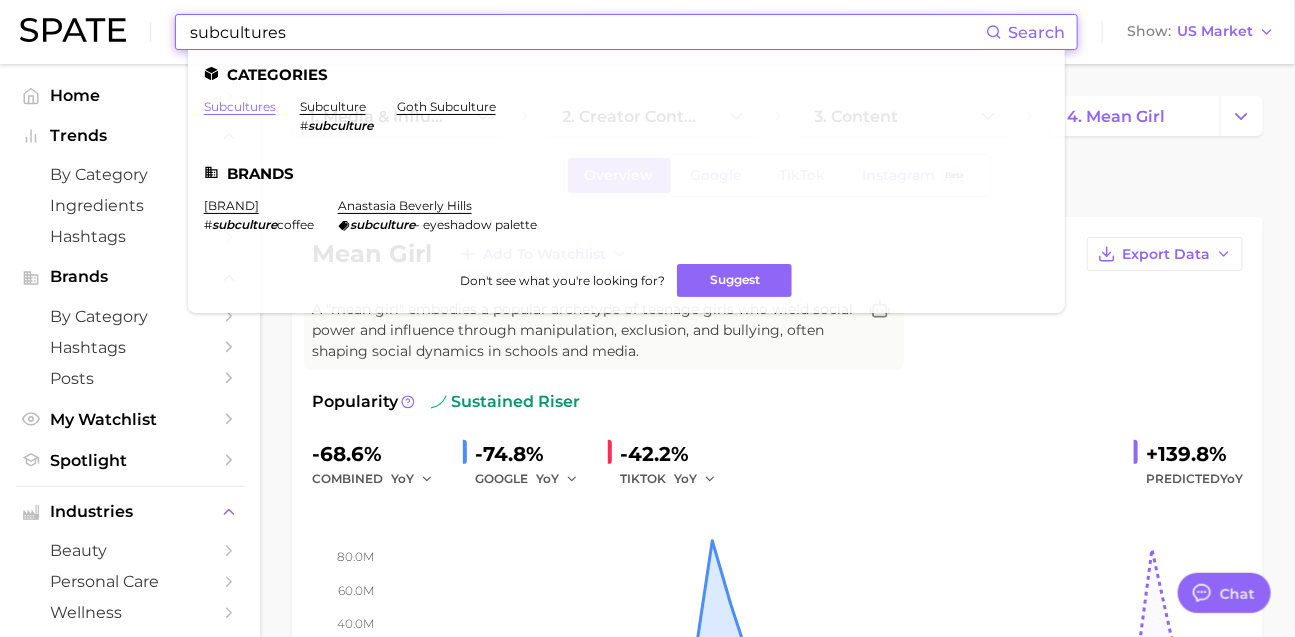 click on "subcultures" at bounding box center (240, 106) 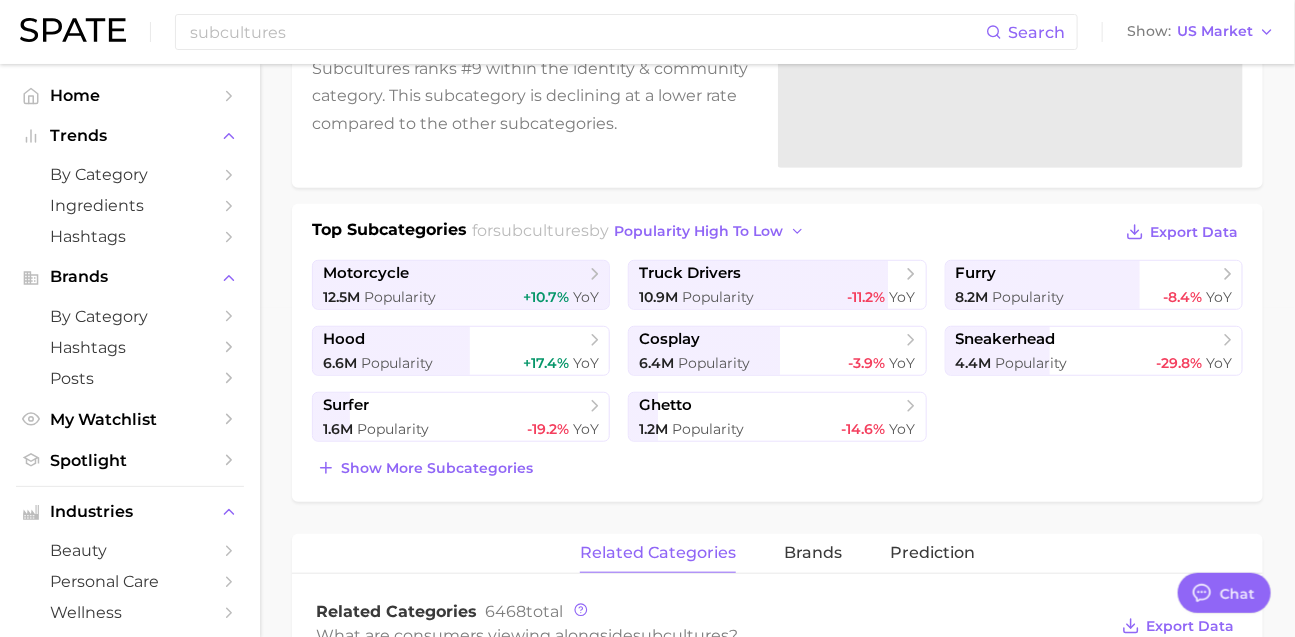 scroll, scrollTop: 330, scrollLeft: 0, axis: vertical 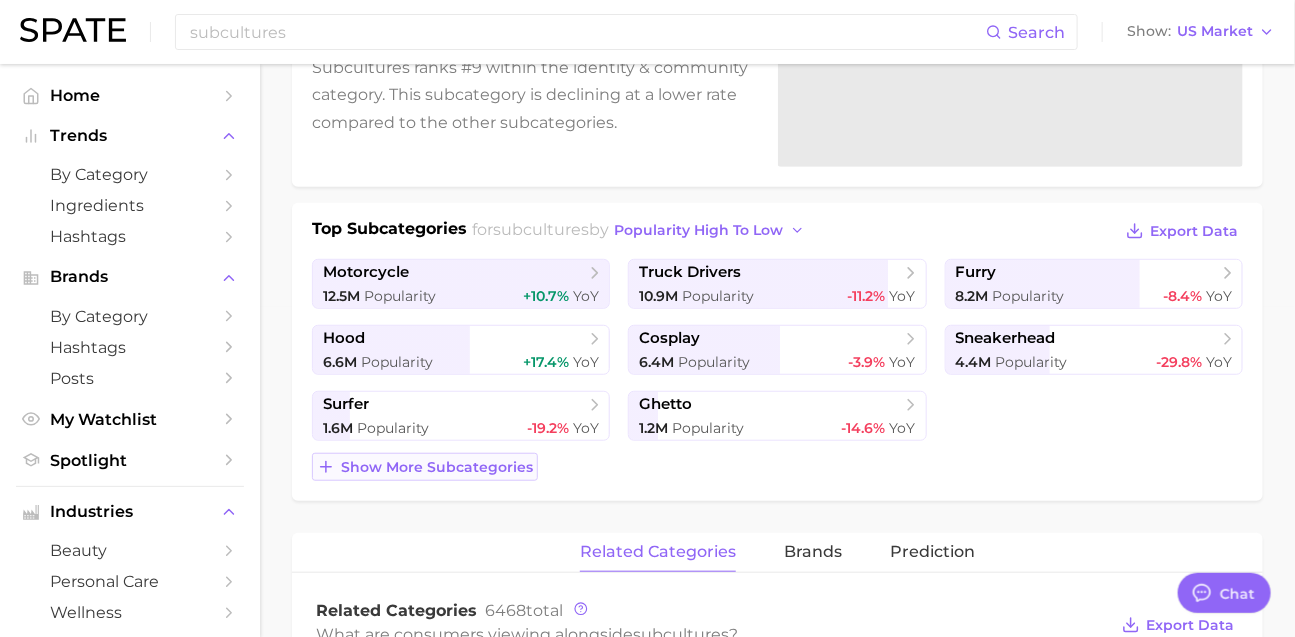click on "Show more subcategories" at bounding box center (437, 467) 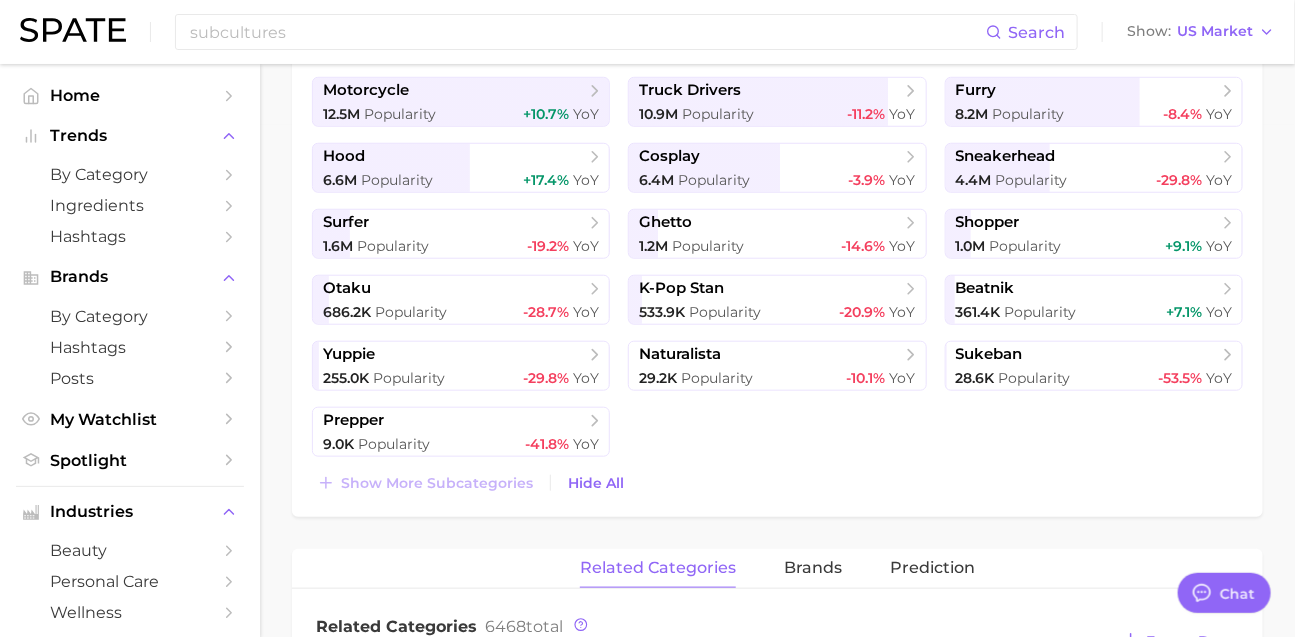 scroll, scrollTop: 506, scrollLeft: 0, axis: vertical 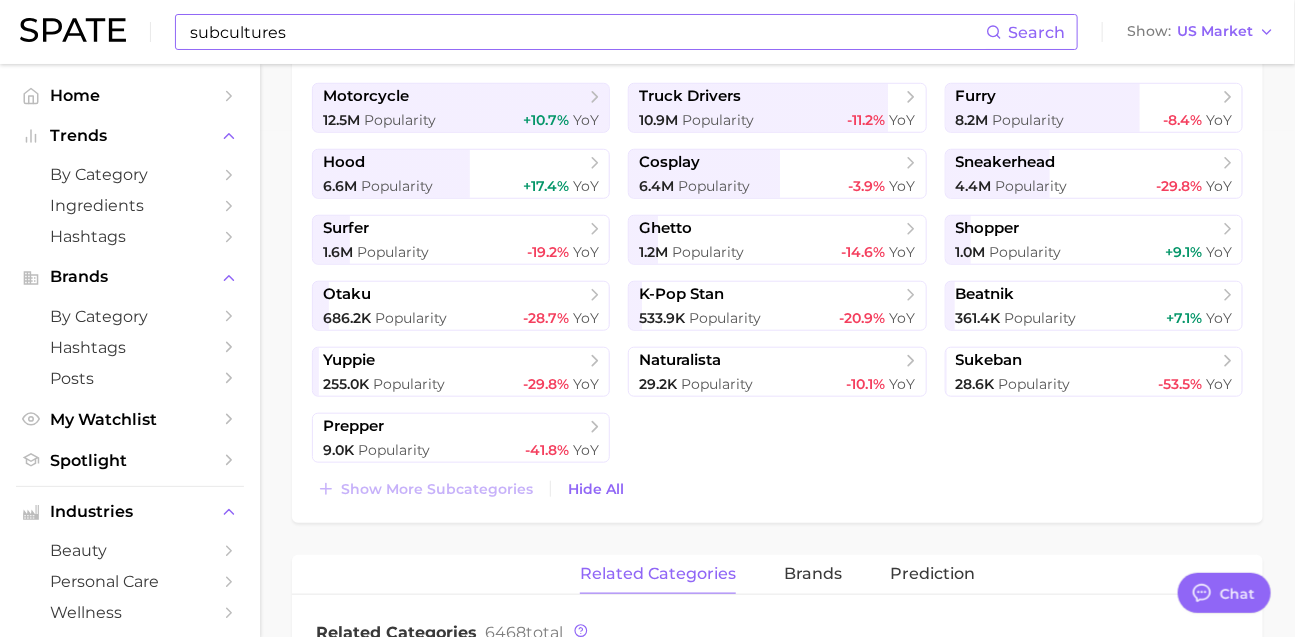 click on "subcultures" at bounding box center [587, 32] 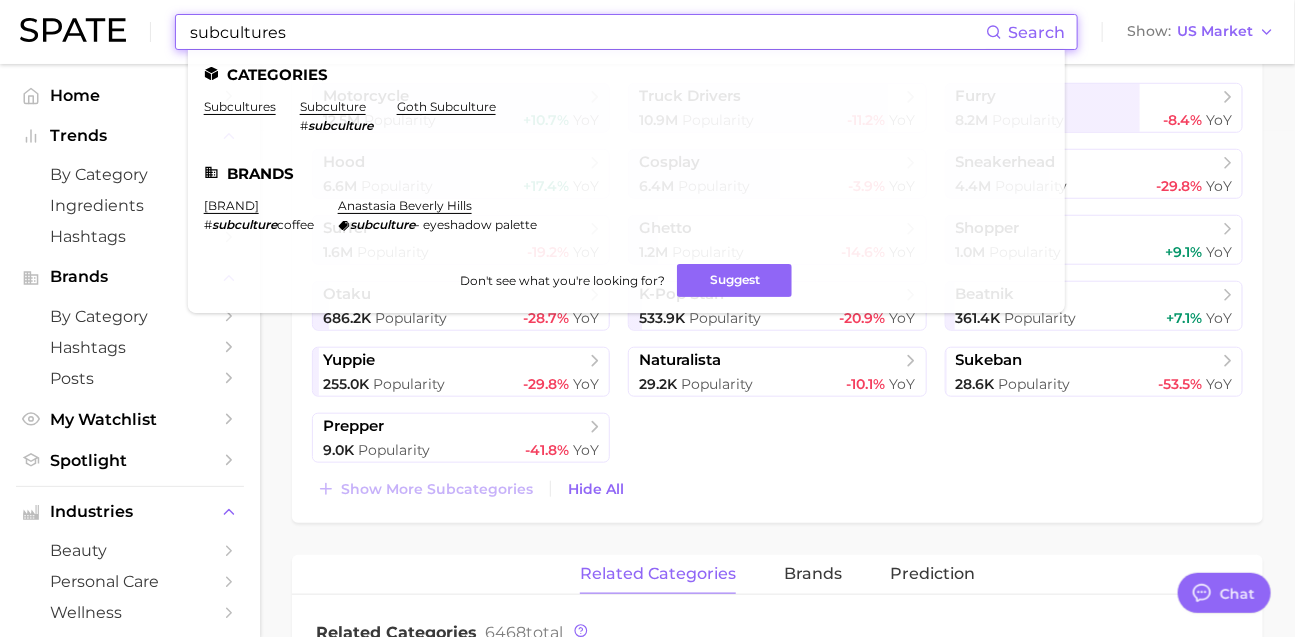click on "subcultures" at bounding box center (587, 32) 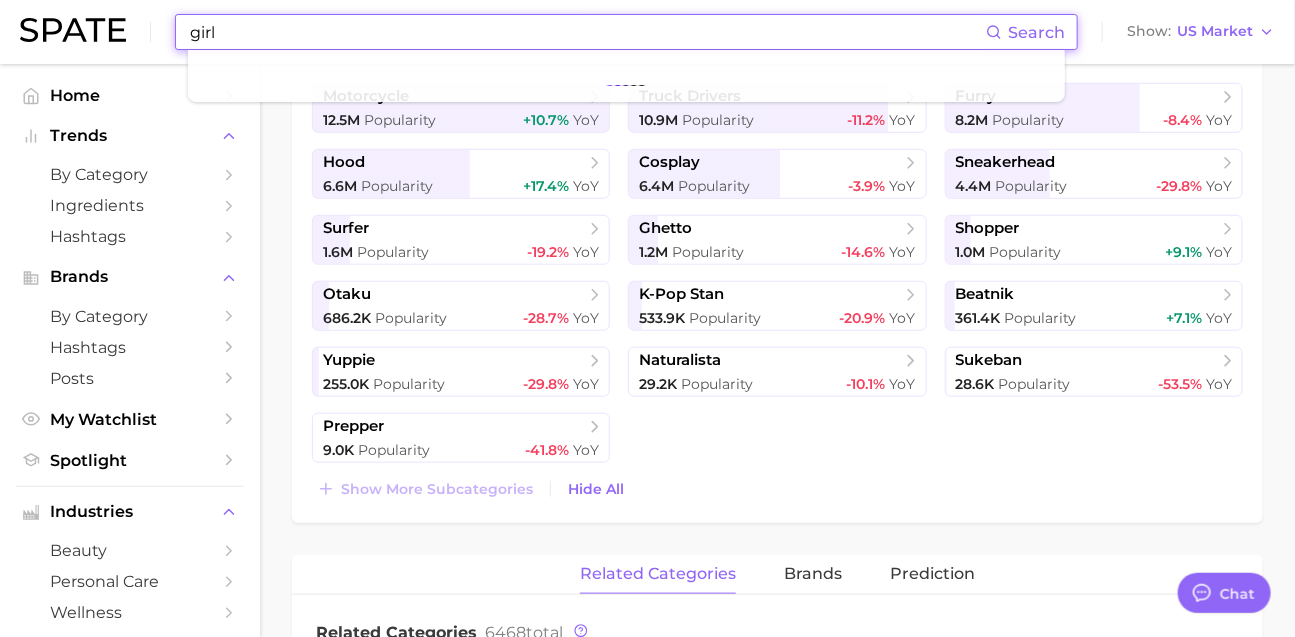 type on "girl" 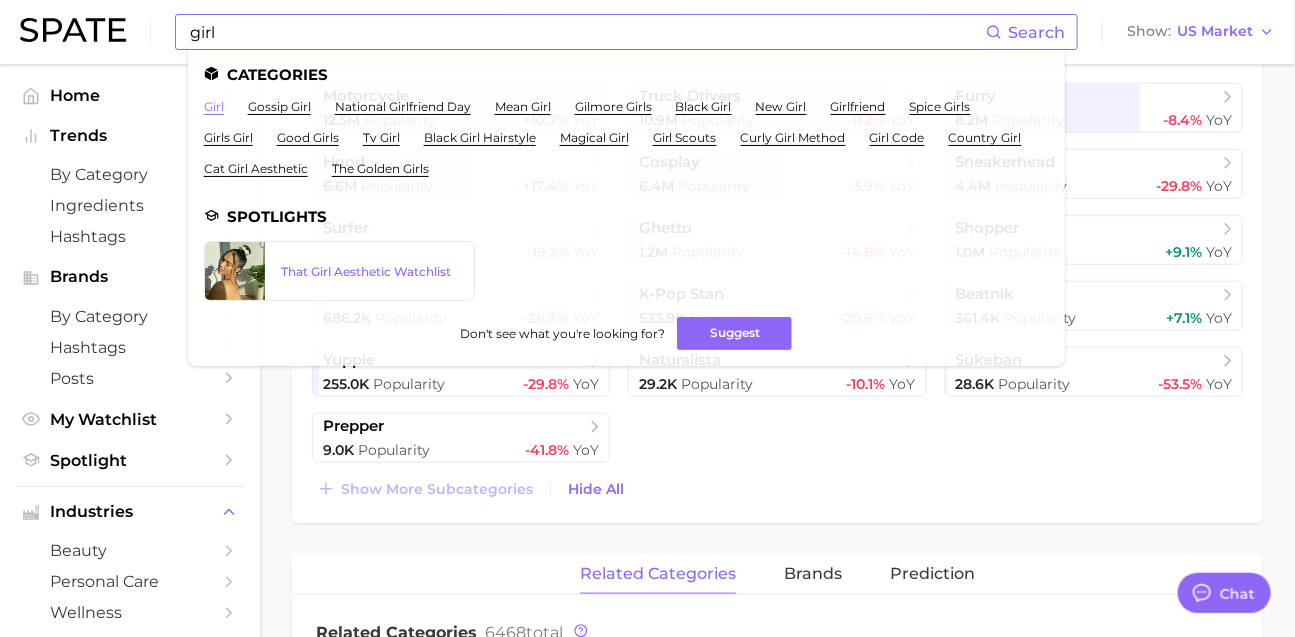 click on "girl" at bounding box center (214, 106) 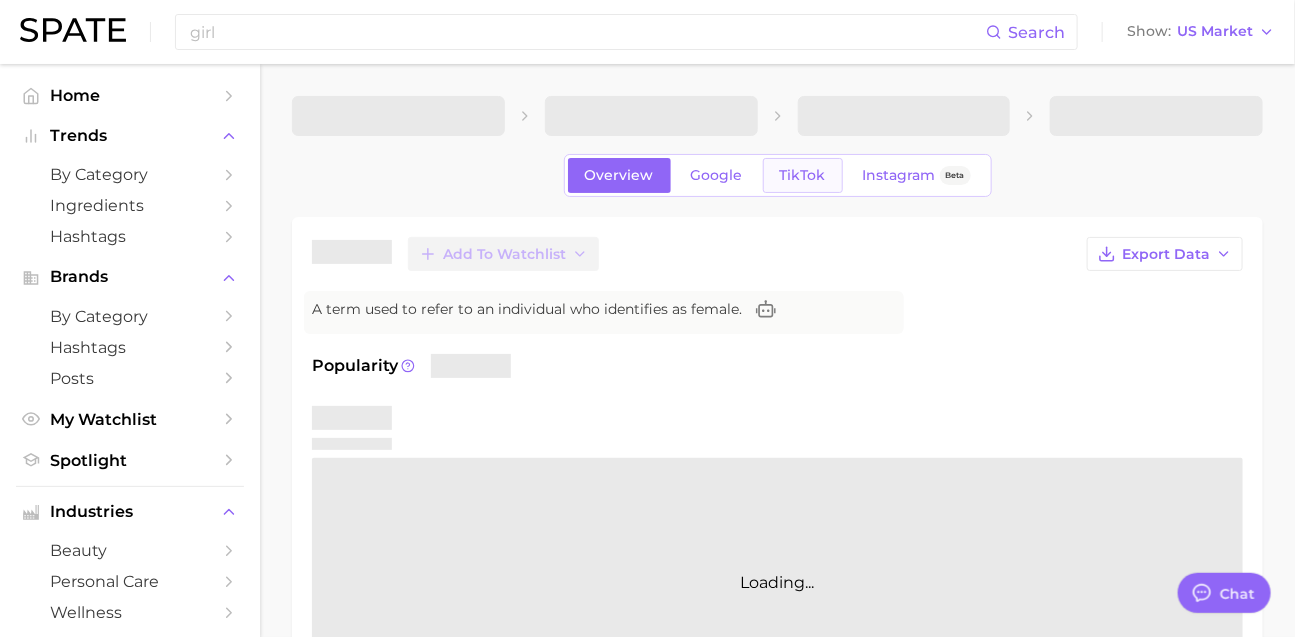 click on "TikTok" at bounding box center [803, 175] 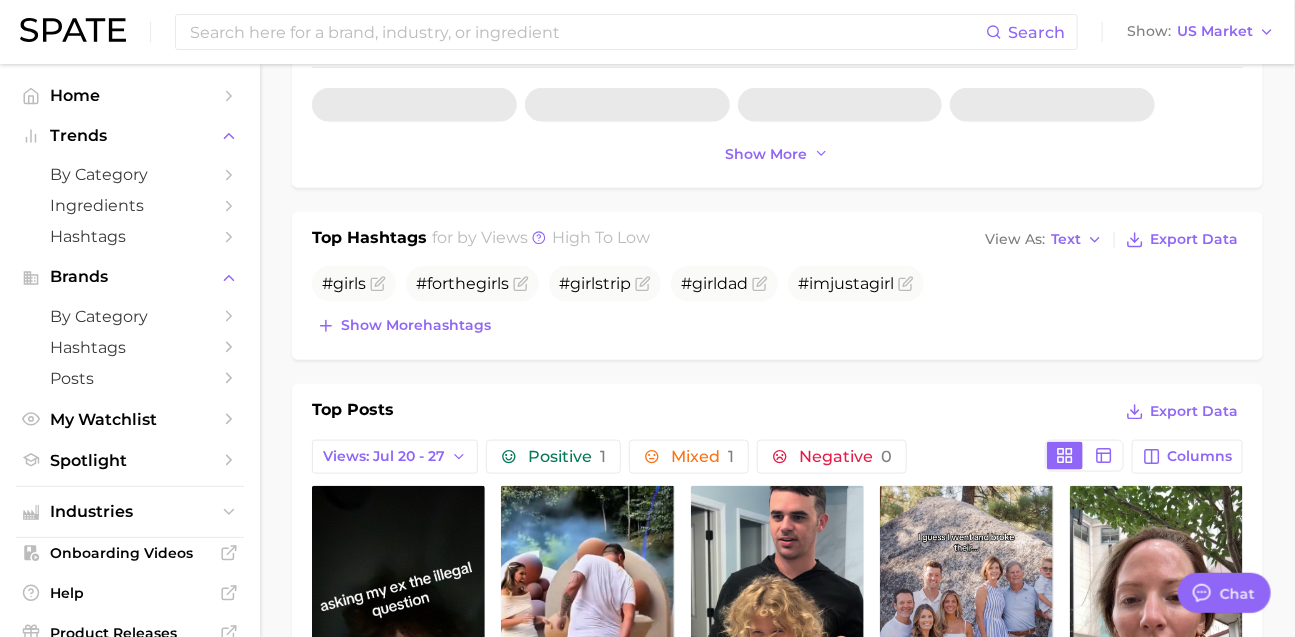 scroll, scrollTop: 650, scrollLeft: 0, axis: vertical 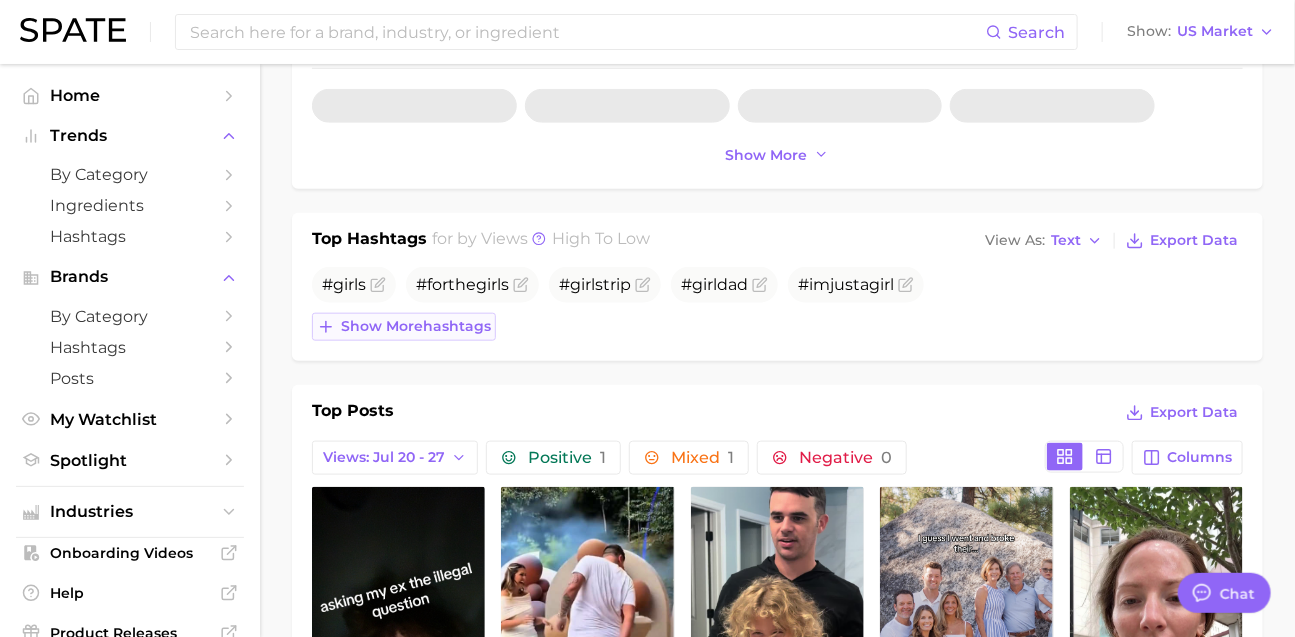 click on "Show more  hashtags" at bounding box center [416, 326] 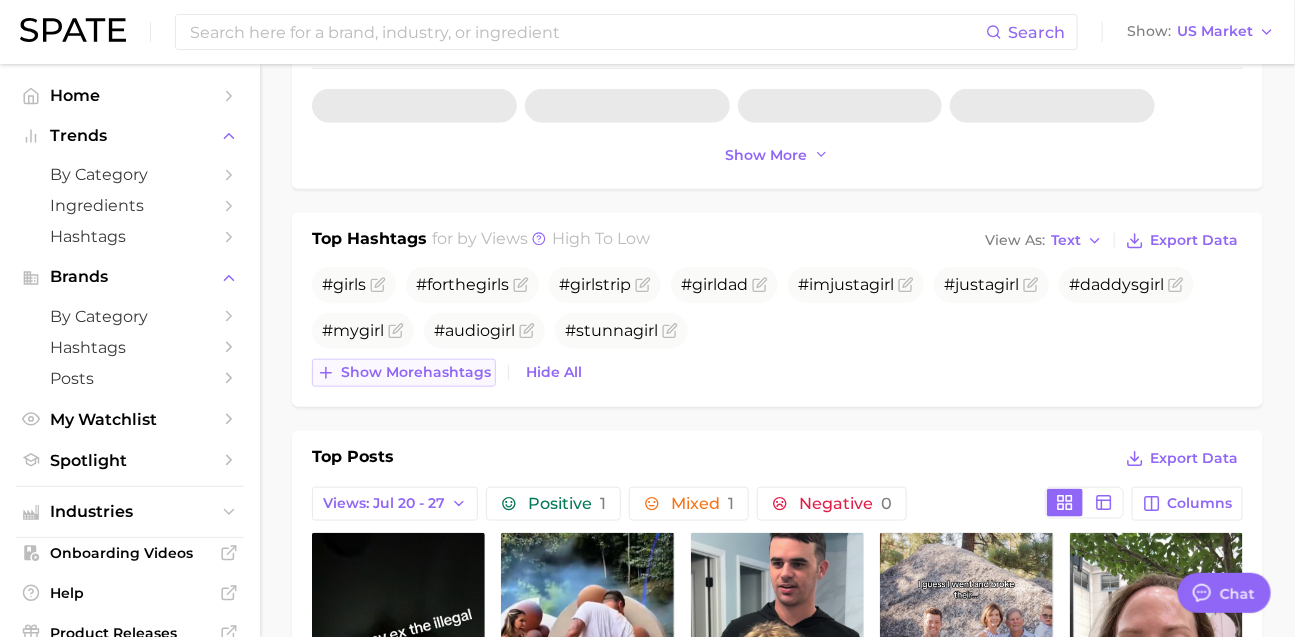 click on "Show more  hashtags" at bounding box center [404, 373] 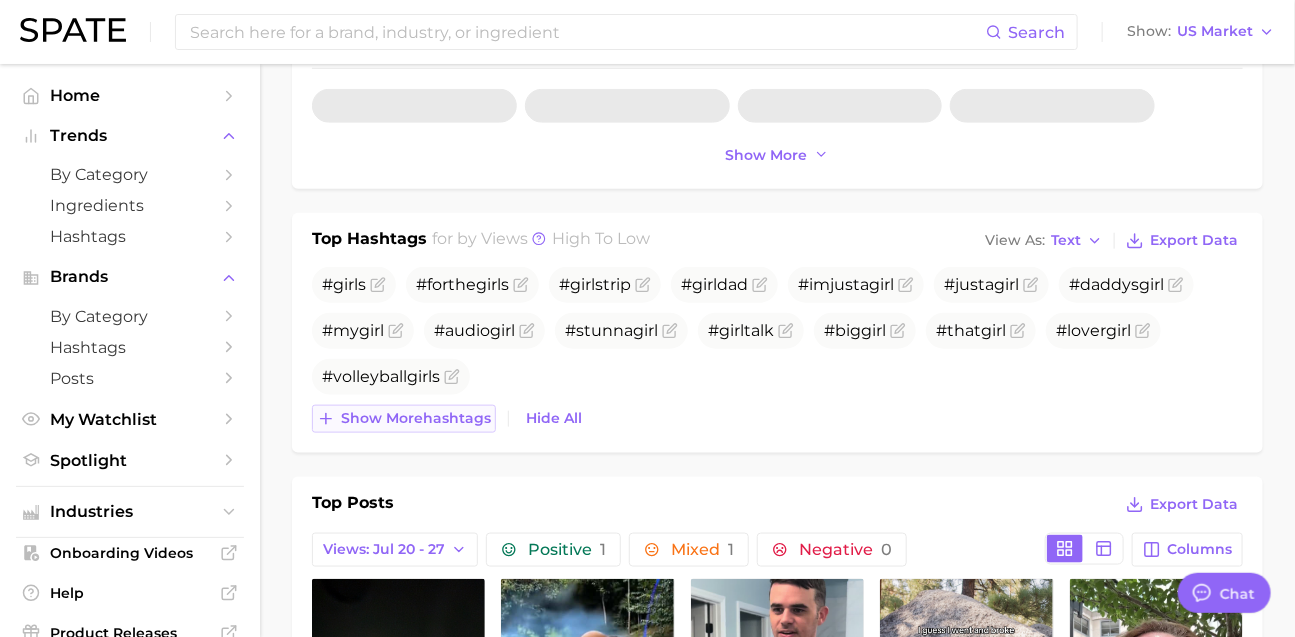 click on "Show more  hashtags" at bounding box center [416, 418] 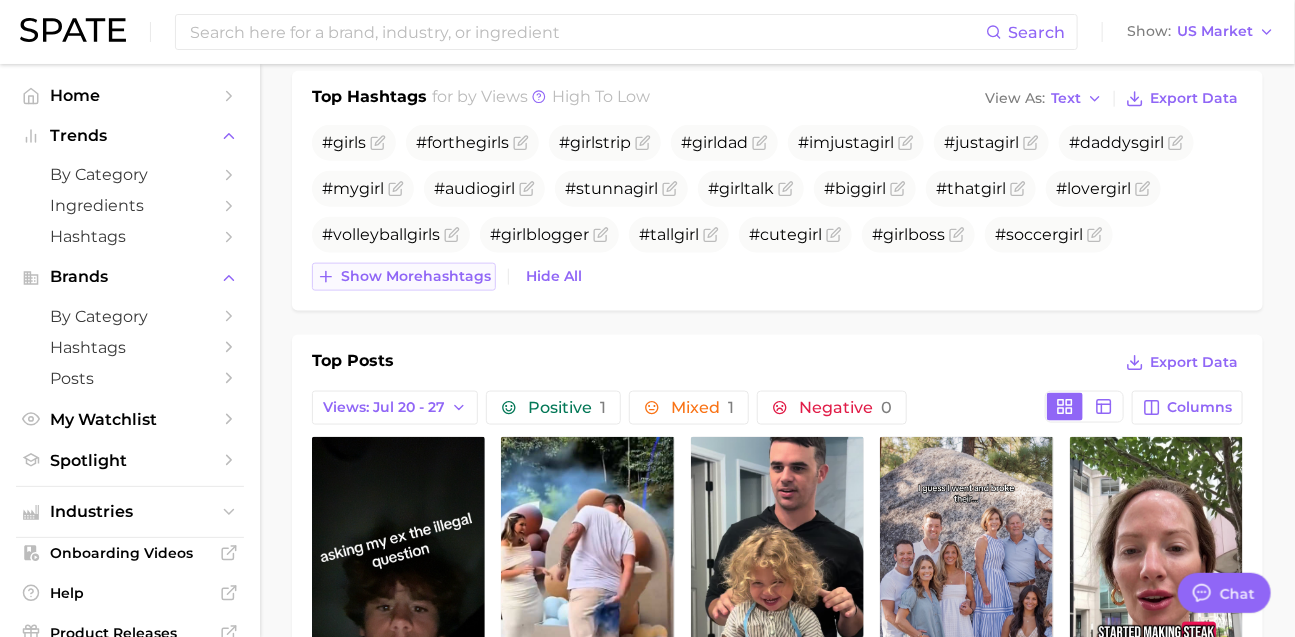 scroll, scrollTop: 795, scrollLeft: 0, axis: vertical 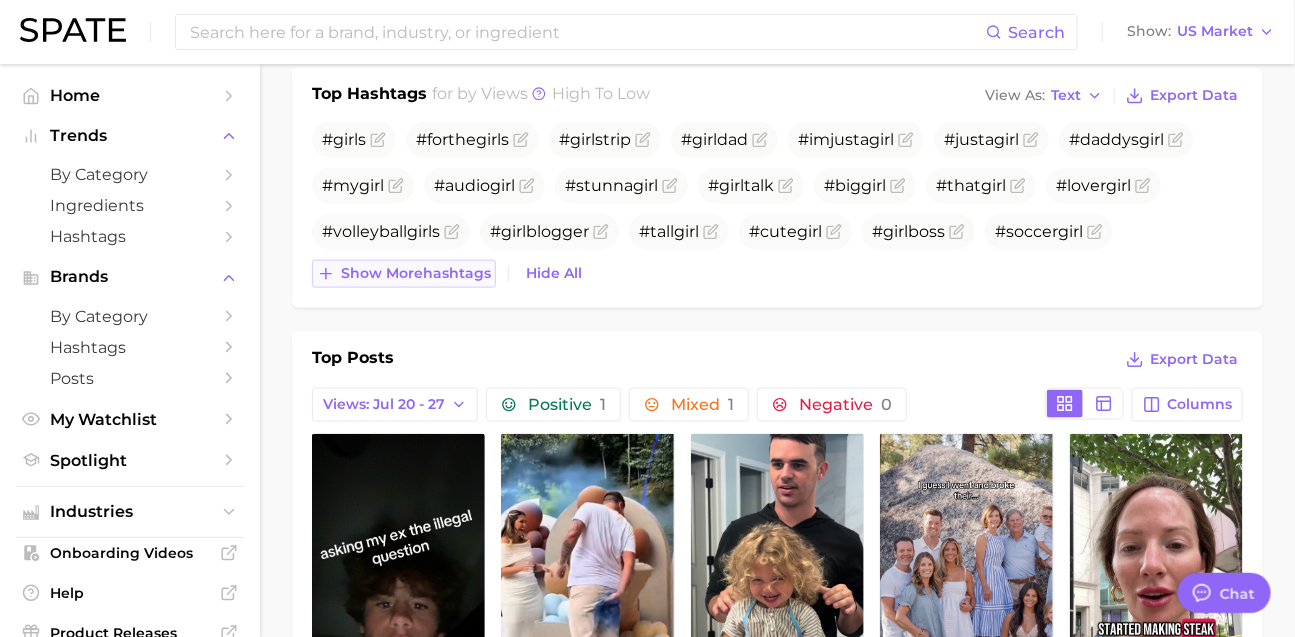 click on "Show more  hashtags" at bounding box center [416, 273] 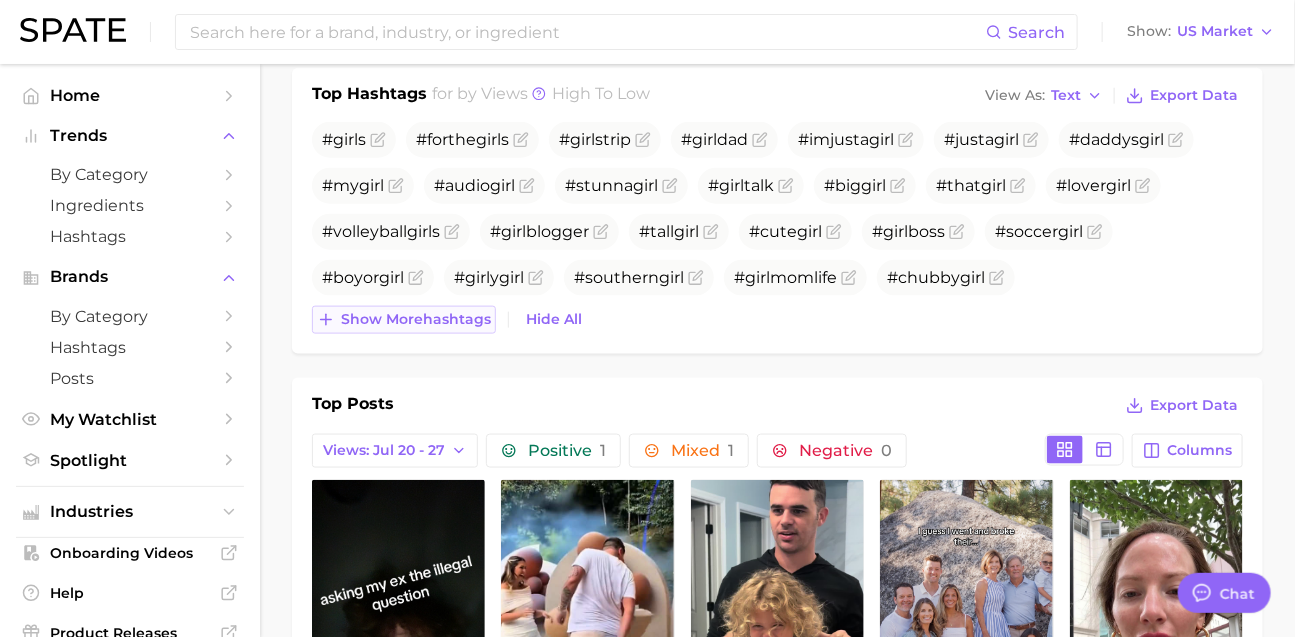 click on "Show more  hashtags" at bounding box center (404, 320) 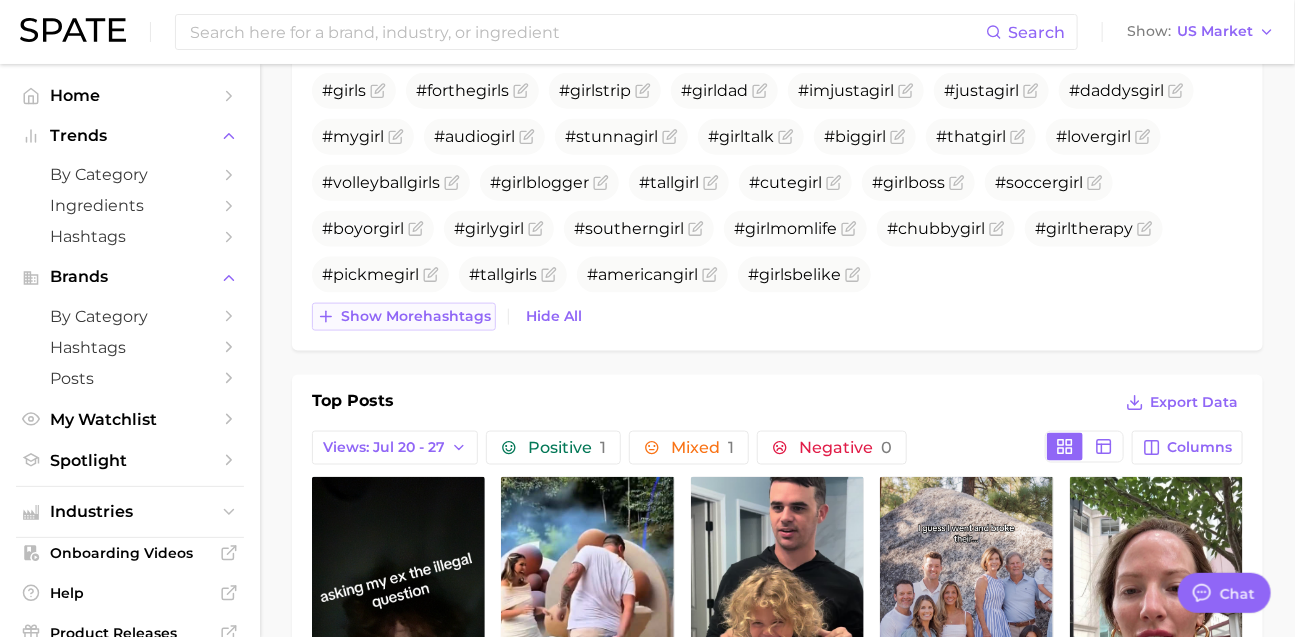 scroll, scrollTop: 845, scrollLeft: 0, axis: vertical 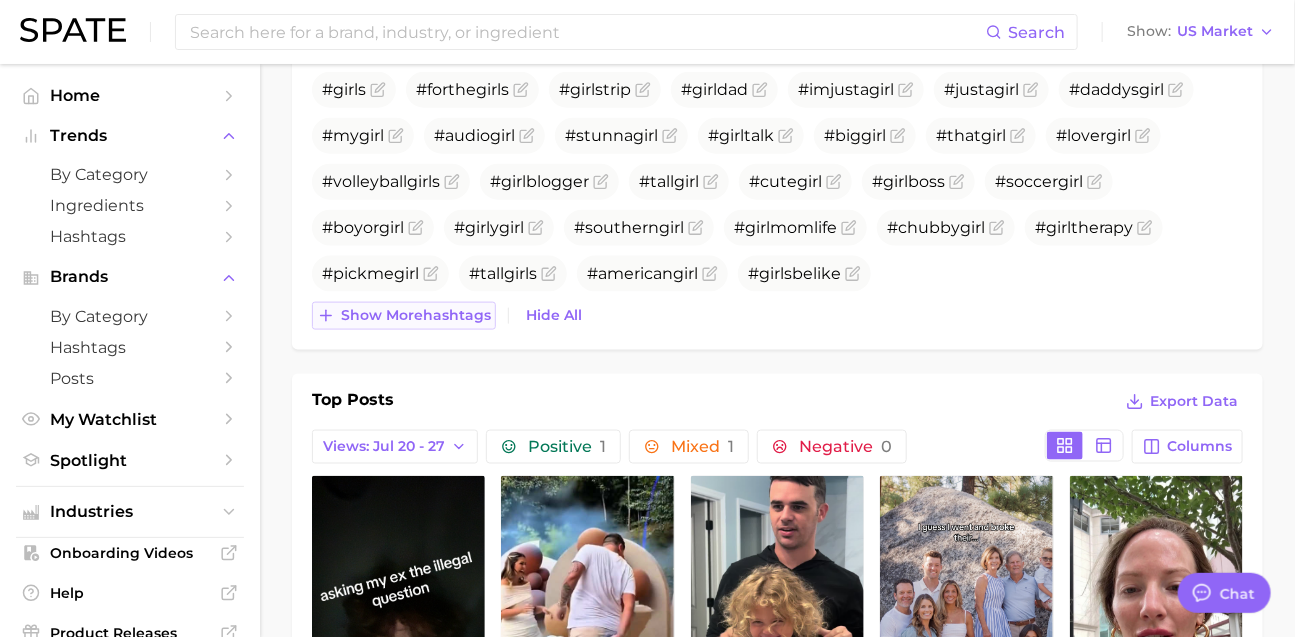 click on "Show more  hashtags" at bounding box center [404, 316] 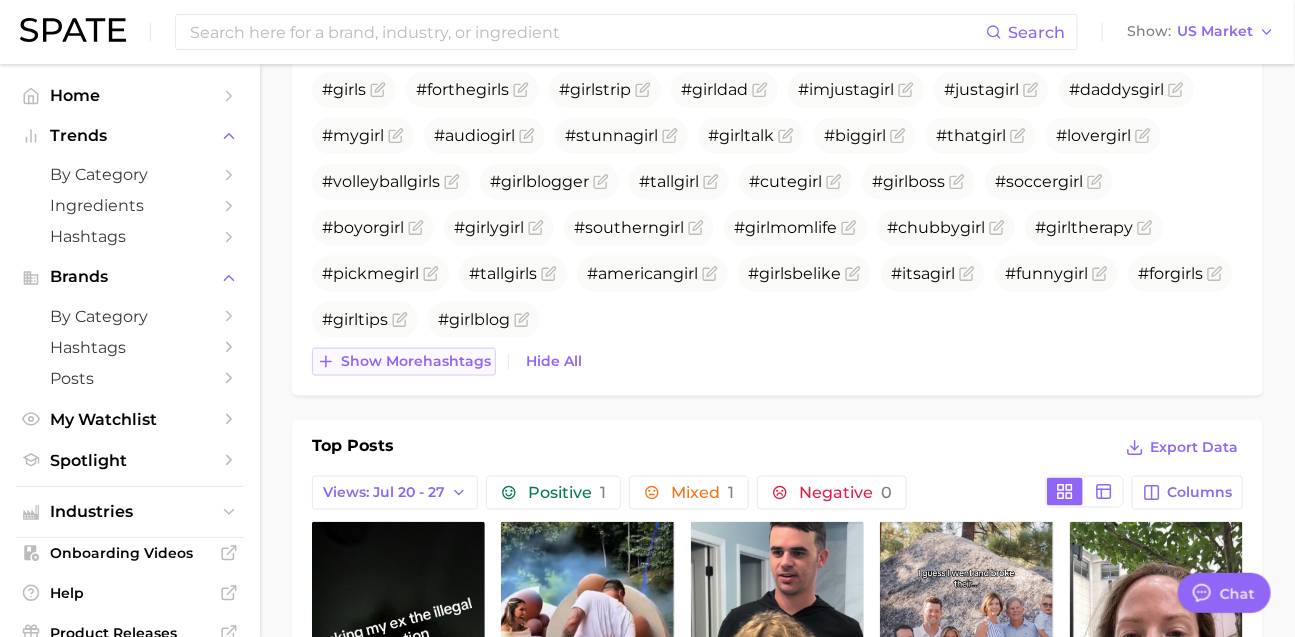 click on "Show more  hashtags" at bounding box center [416, 361] 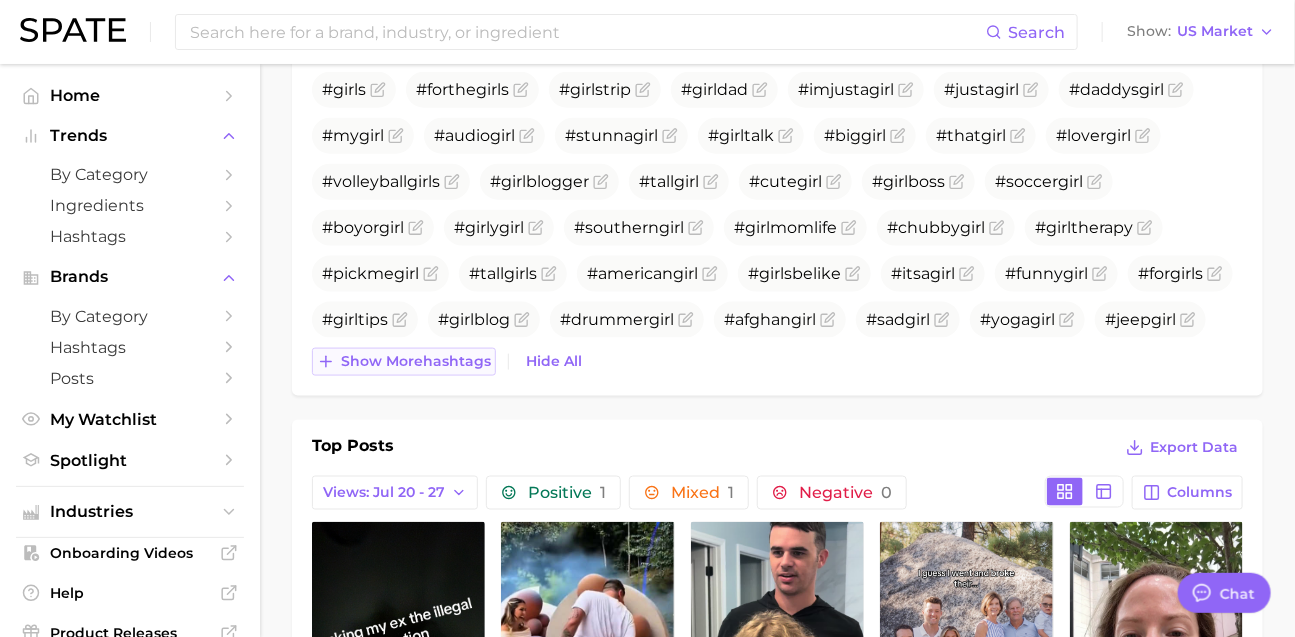 click on "Show more  hashtags" at bounding box center [416, 361] 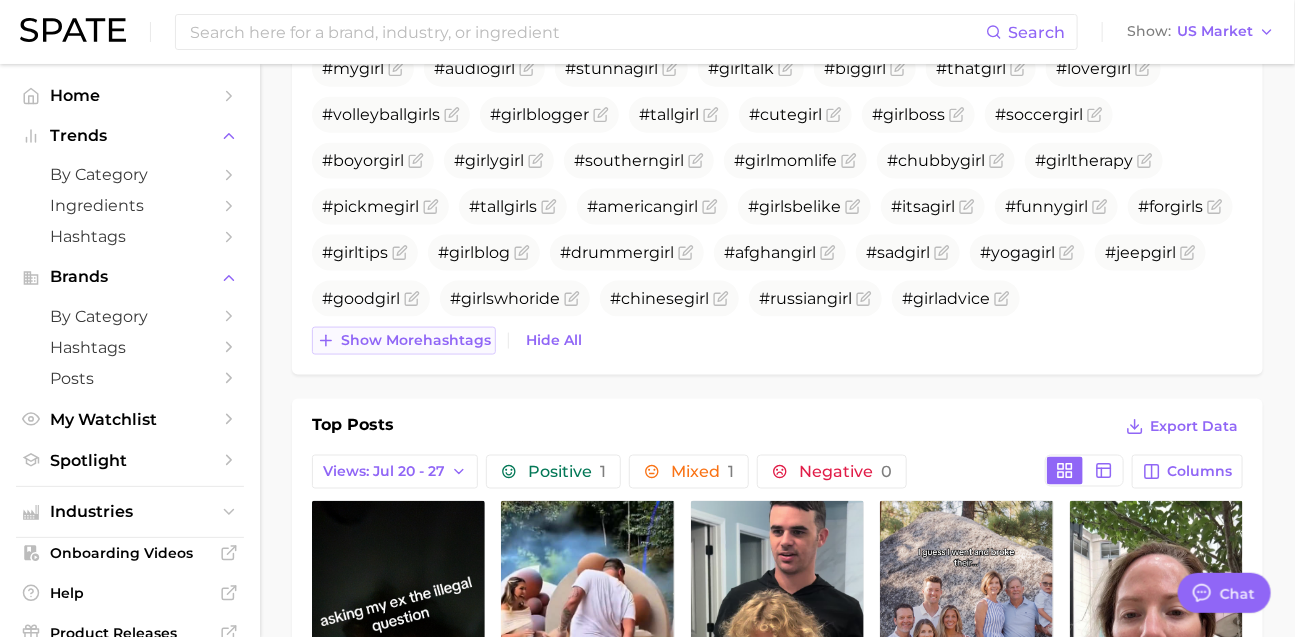 scroll, scrollTop: 919, scrollLeft: 0, axis: vertical 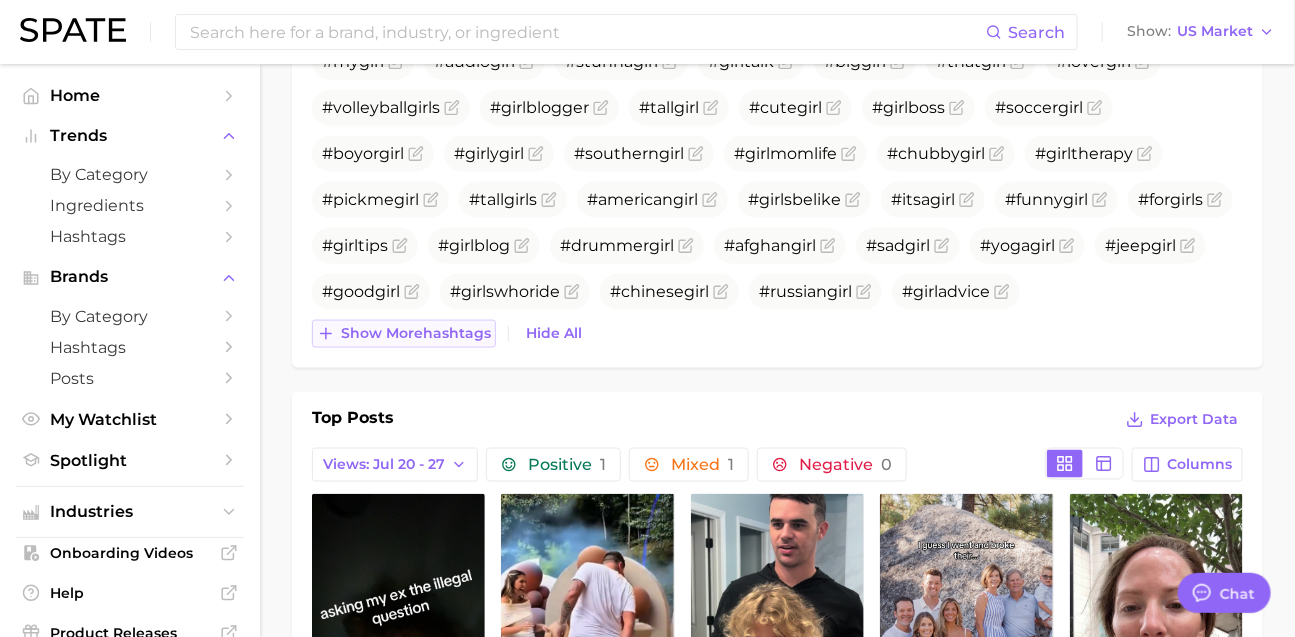 click on "Show more  hashtags" at bounding box center [416, 333] 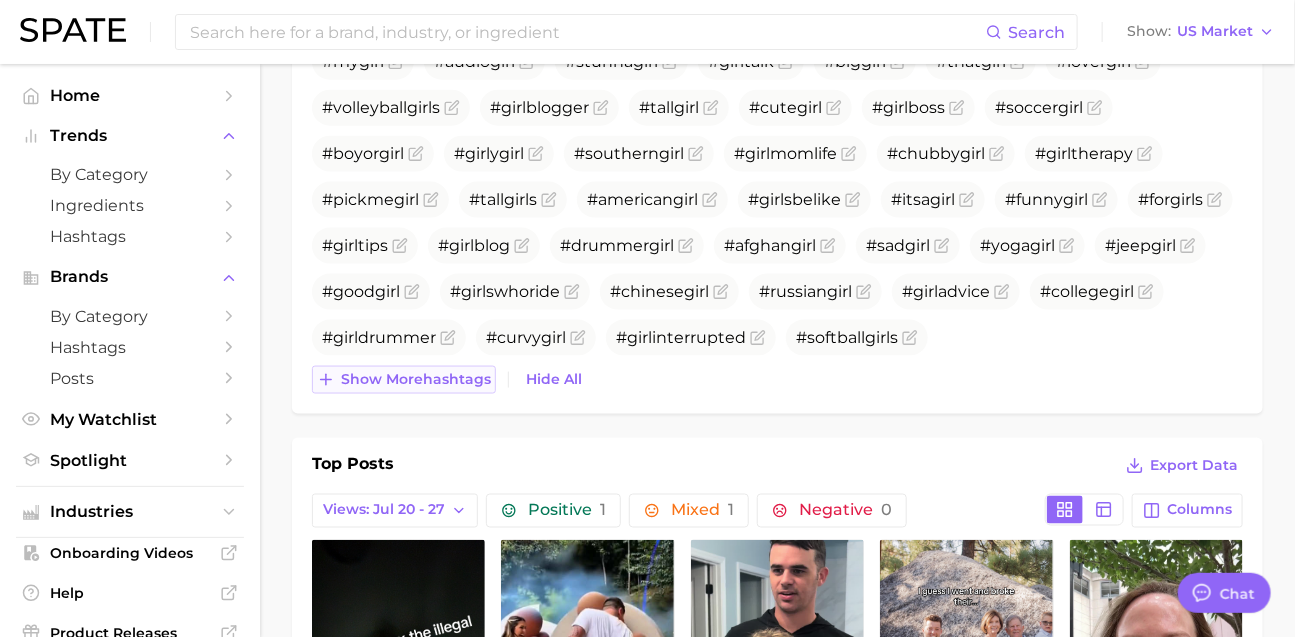 click on "Show more  hashtags" at bounding box center [416, 379] 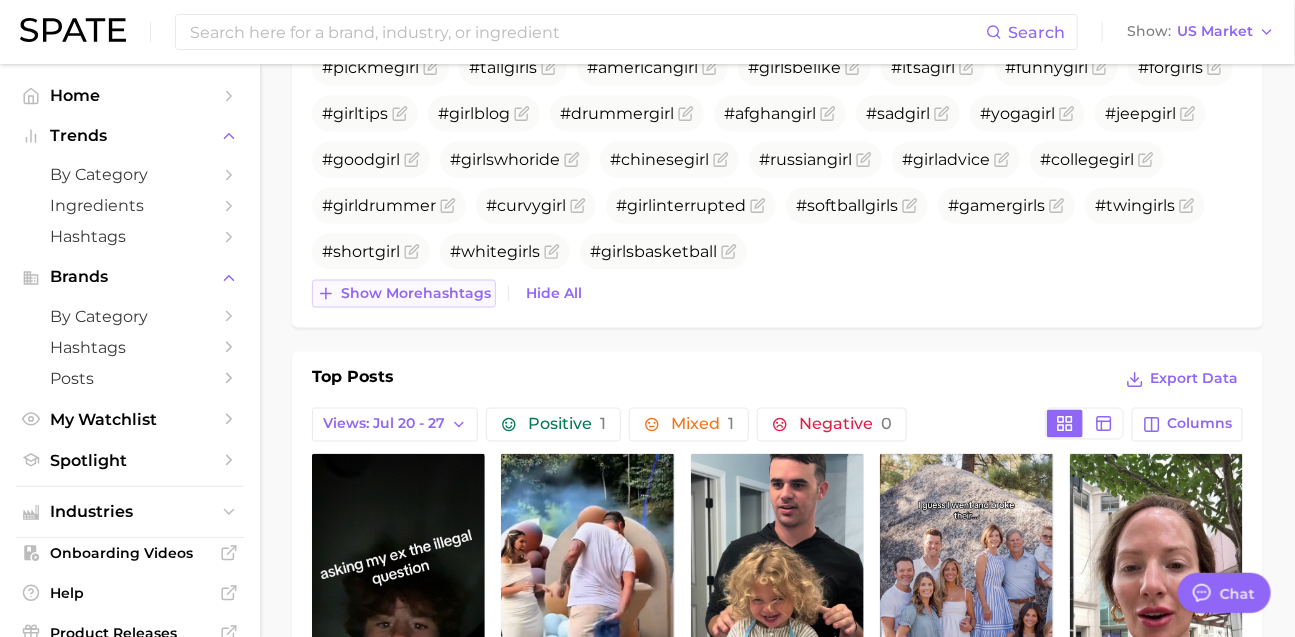 scroll, scrollTop: 1070, scrollLeft: 0, axis: vertical 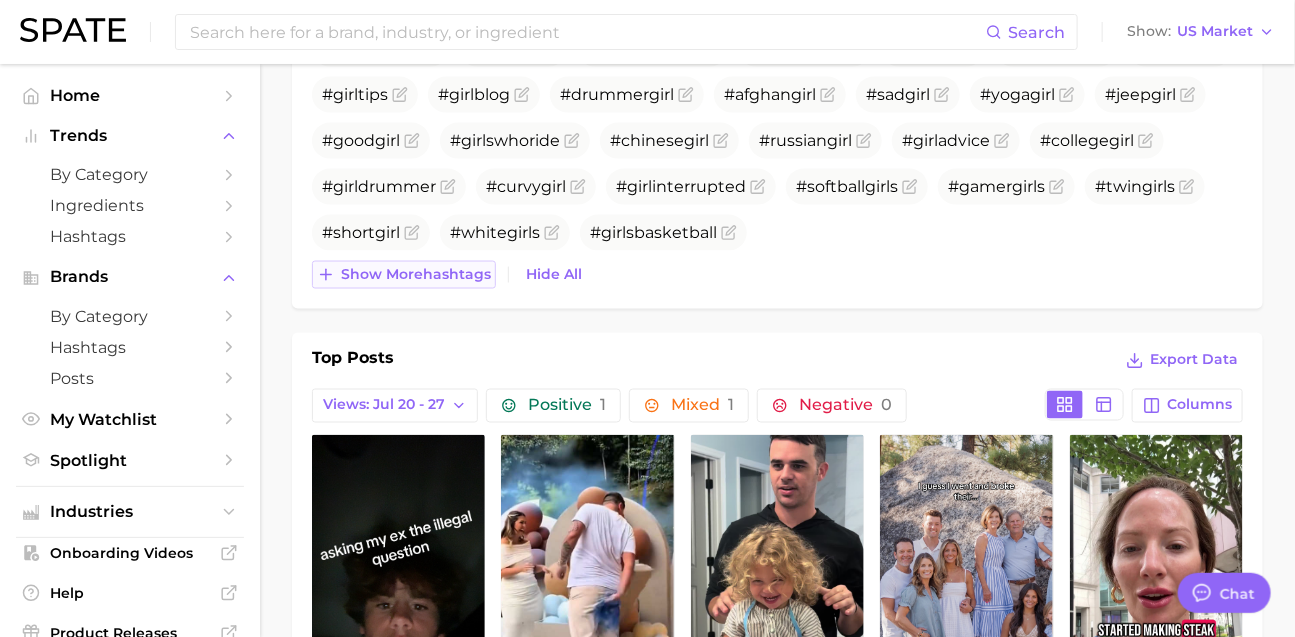 click on "Show more  hashtags" at bounding box center [416, 274] 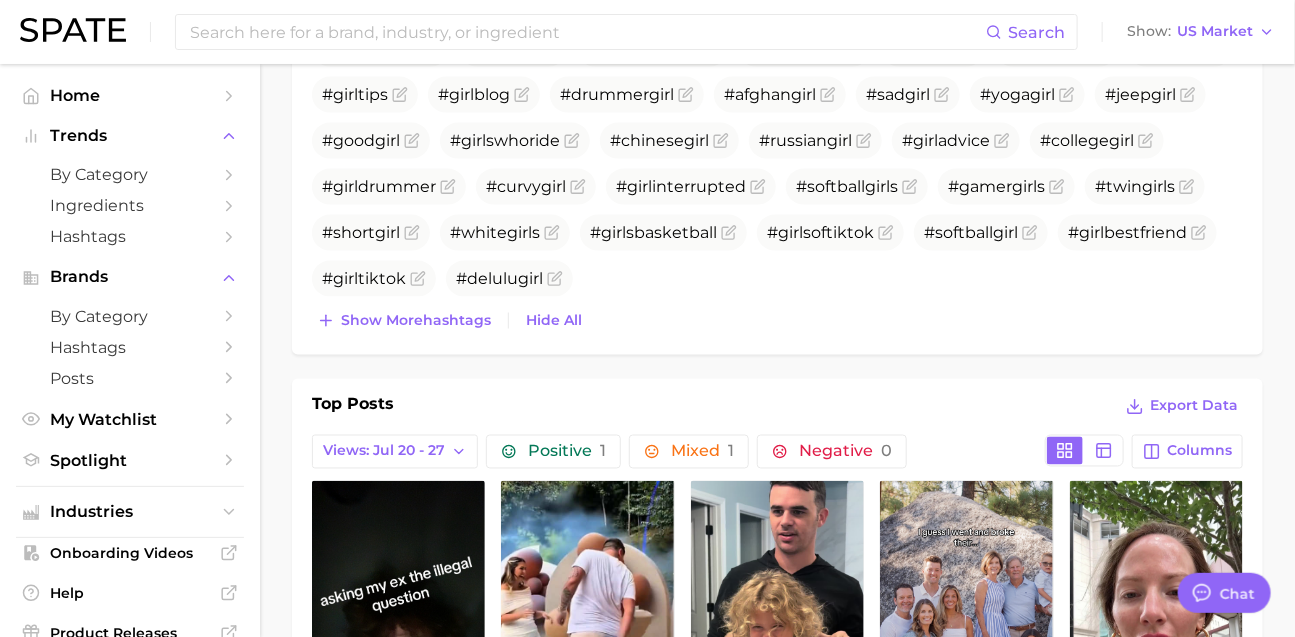 click on "Top Hashtags for by Views high to low View As Text Export Data #girls #forthegirls #girlstrip #girldad #imjustagirl #justagirl #daddysgirl #mygirl #audiogirl #stunnagirl #girltalk #biggirl #thatgirl #lovergirl #volleyballgirls #girlblogger #tallgirl #cutegirl #girlboss #soccergirl #boyorgirl #girlygirl #southerngirl #girlmomlife #chubbygirl #girltherapy #pickmegirl #tallgirls #americangirl #girlsbelike #itsagirl #funnygirl #forgirls #girltips #girlblog #drummergirl #afghangirl #sadgirl #yogagirl #jeepgirl #goodgirl #girlswhoride #chinesegirl #russiangirl #girladvice #collegegirl #girldrummer #curvygirl #girlinterrupted #softballgirls #gamergirls #twingirls #shortgirl #whitegirls #girlsbasketball #girlsoftiktok #softballgirl #girlbestfriend #girltiktok #delulugirl Show more hashtags Hide All" at bounding box center [777, 74] 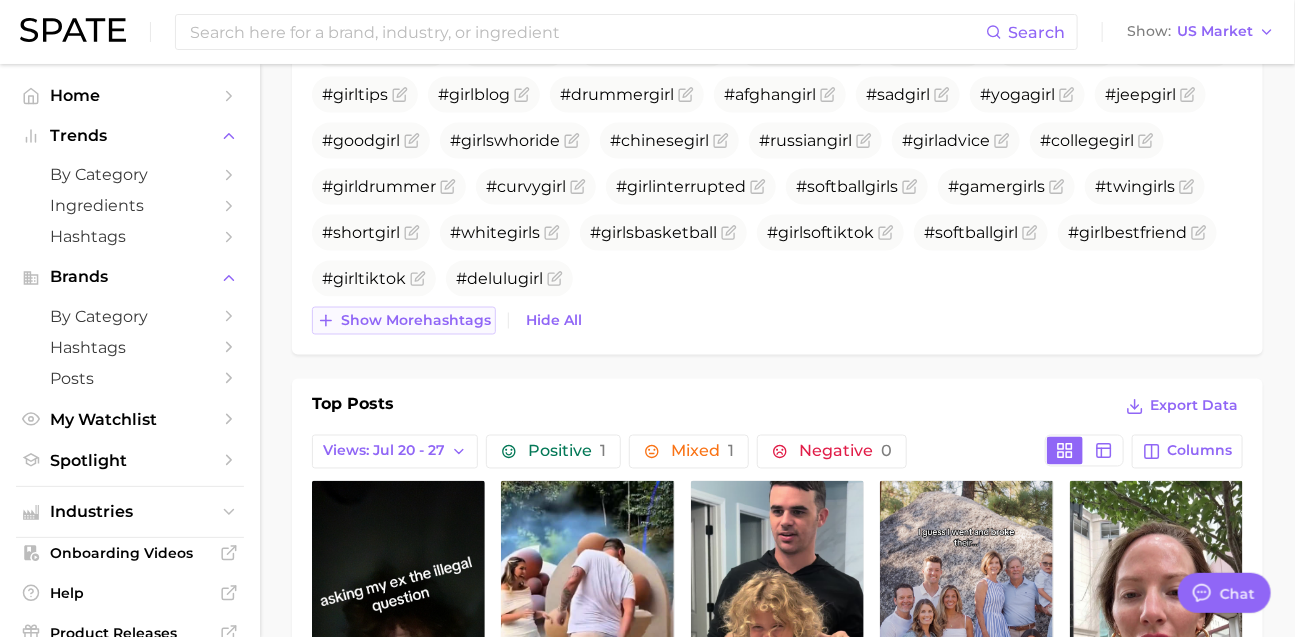 click on "Show more  hashtags" at bounding box center [416, 320] 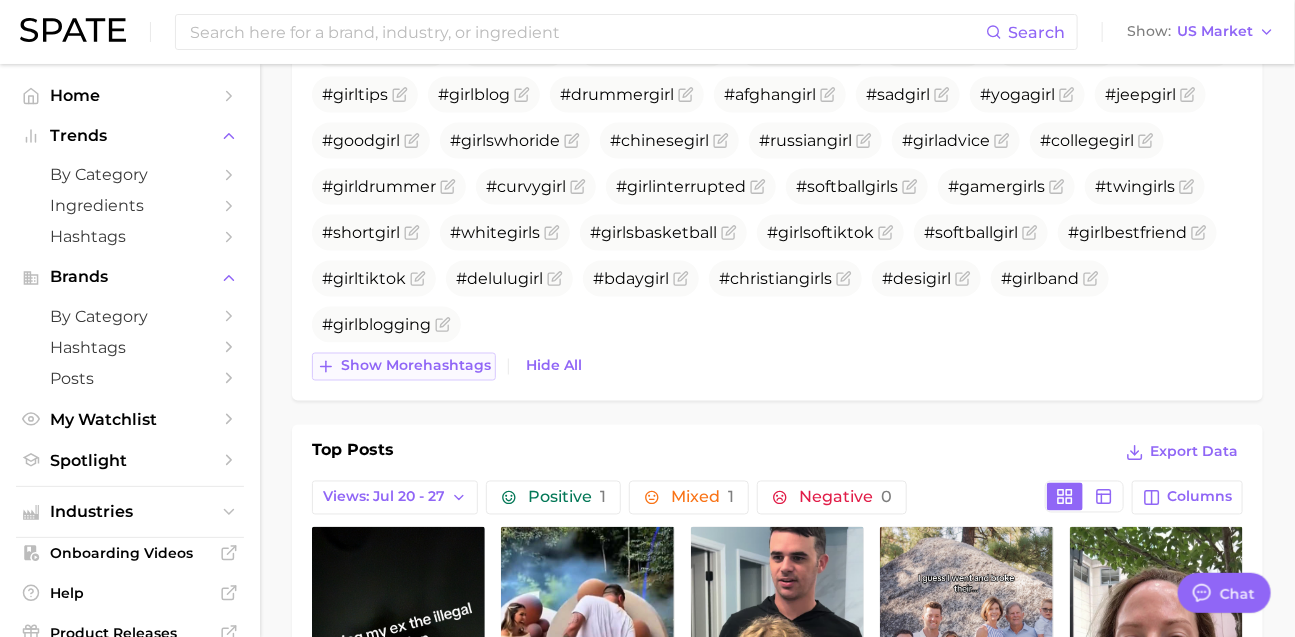 click on "Show more  hashtags" at bounding box center [416, 366] 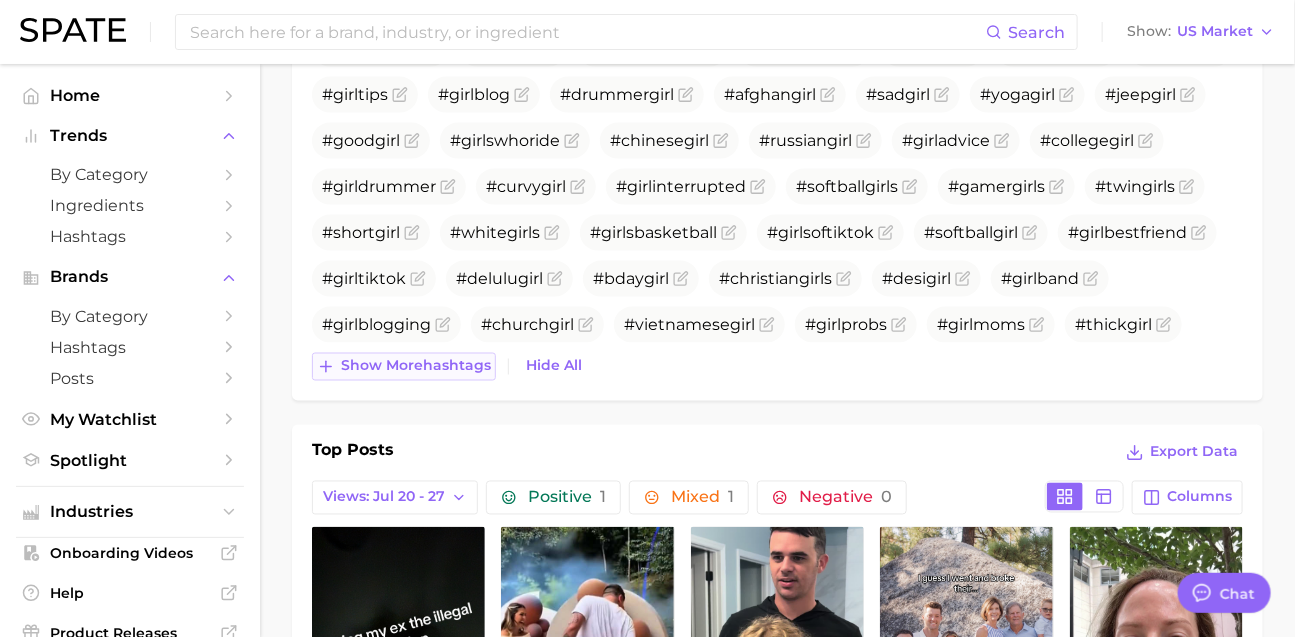 click on "Show more  hashtags" at bounding box center (416, 366) 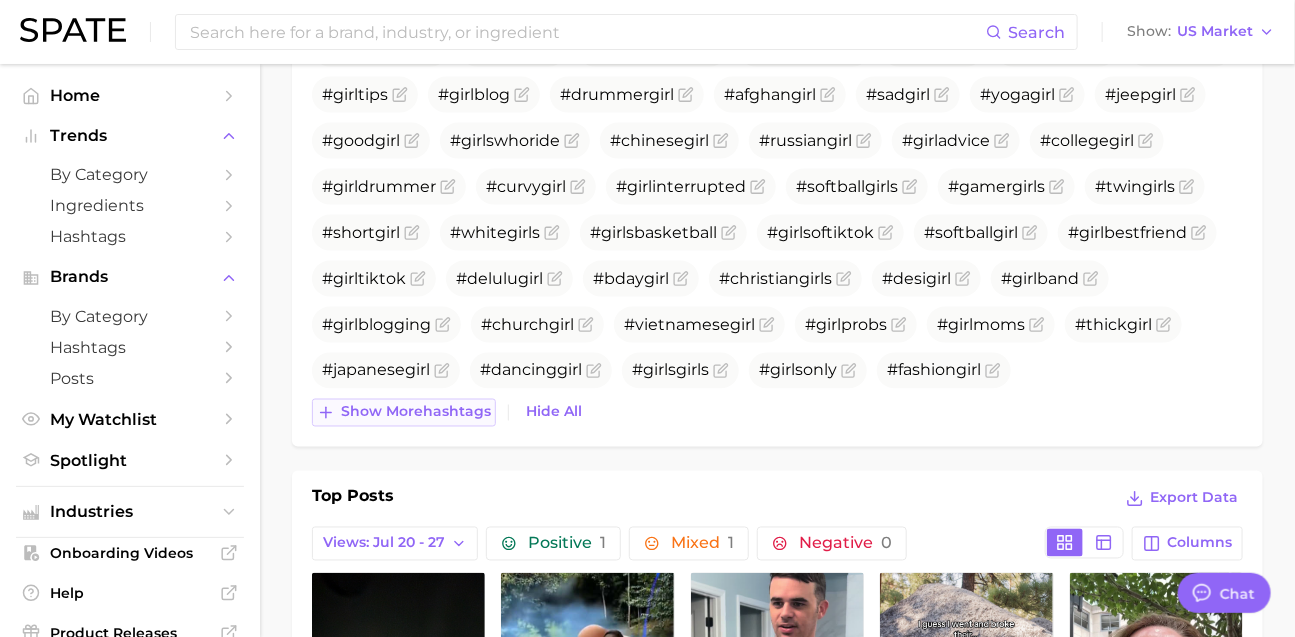 scroll, scrollTop: 1102, scrollLeft: 0, axis: vertical 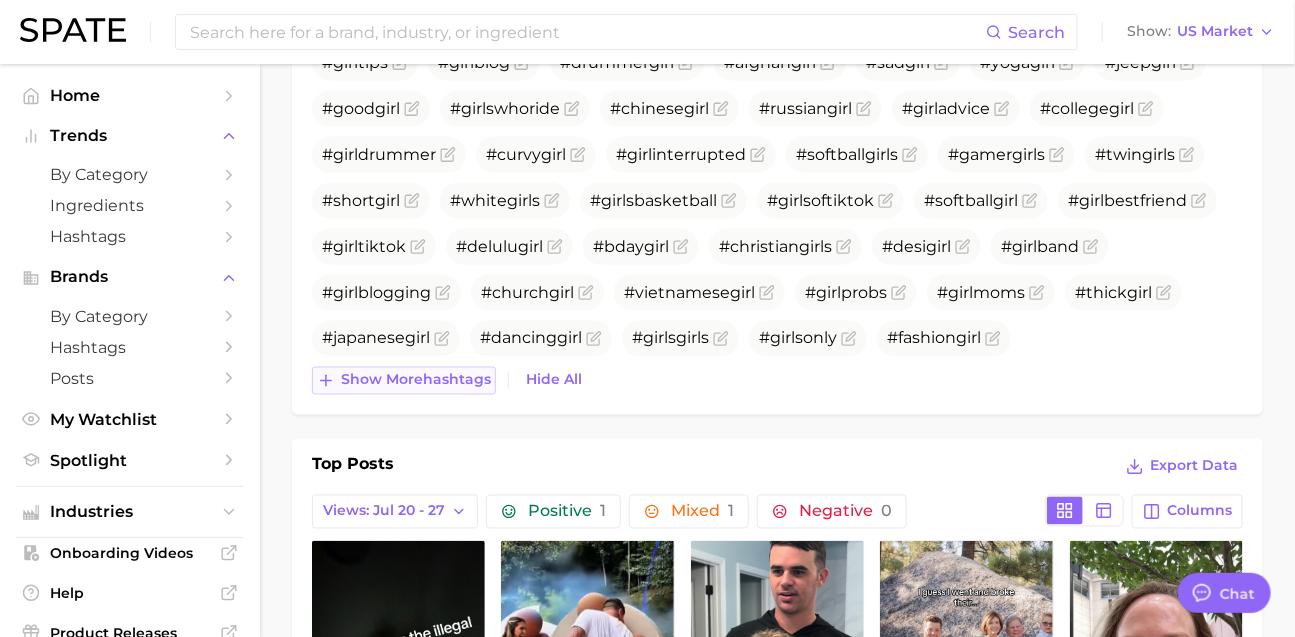 click on "Show more  hashtags" at bounding box center [416, 380] 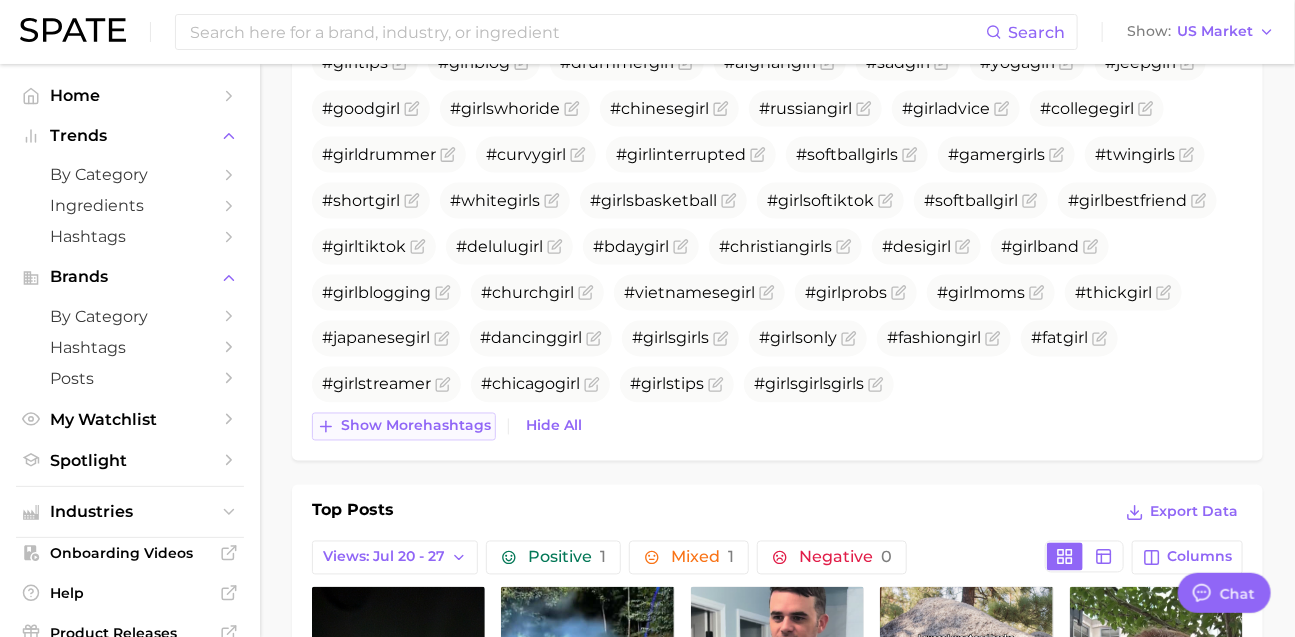click on "Show more  hashtags" at bounding box center [404, 427] 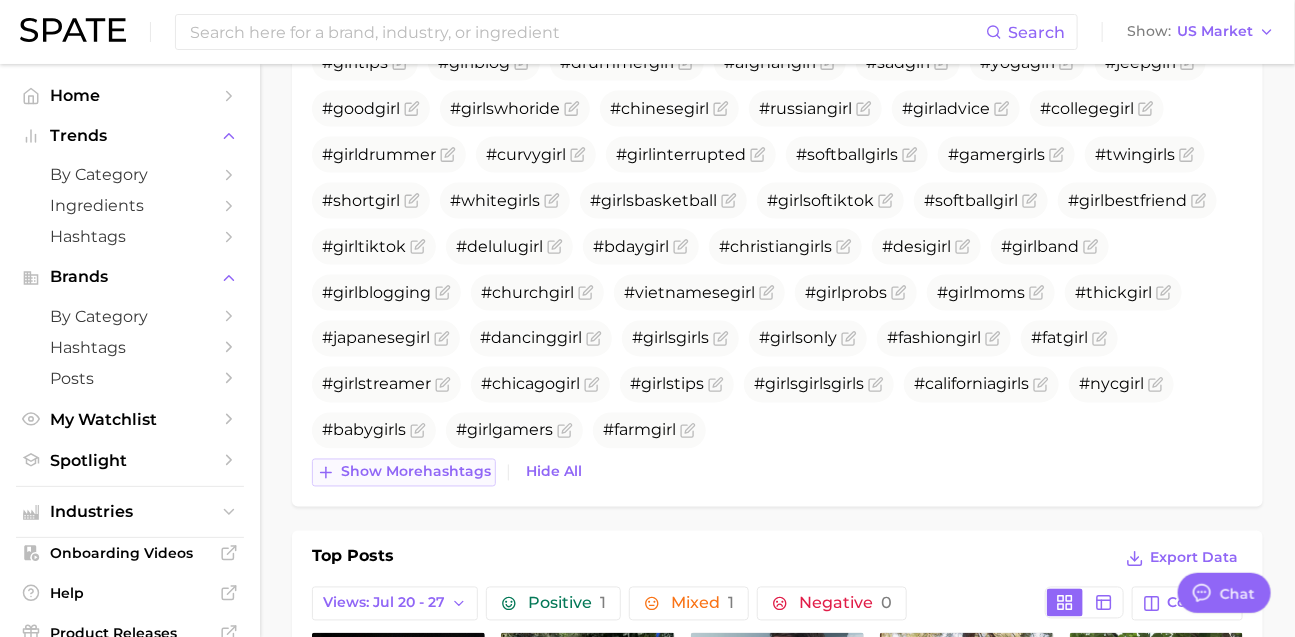 click on "Show more  hashtags" at bounding box center (416, 472) 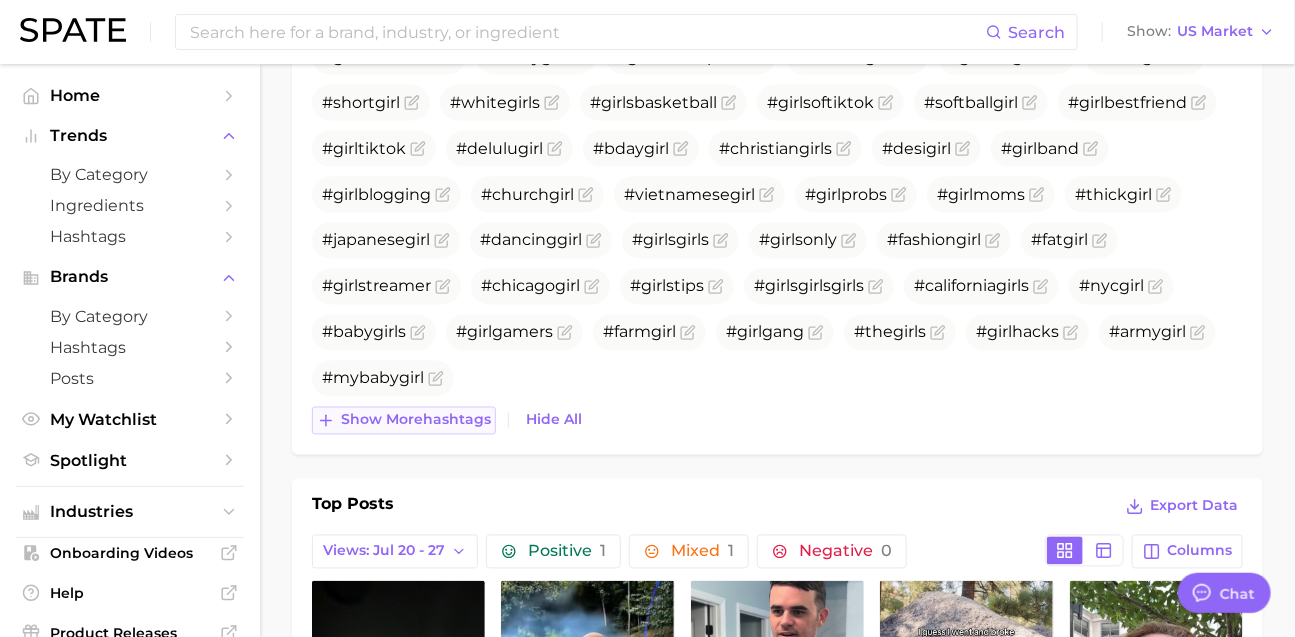 scroll, scrollTop: 1210, scrollLeft: 0, axis: vertical 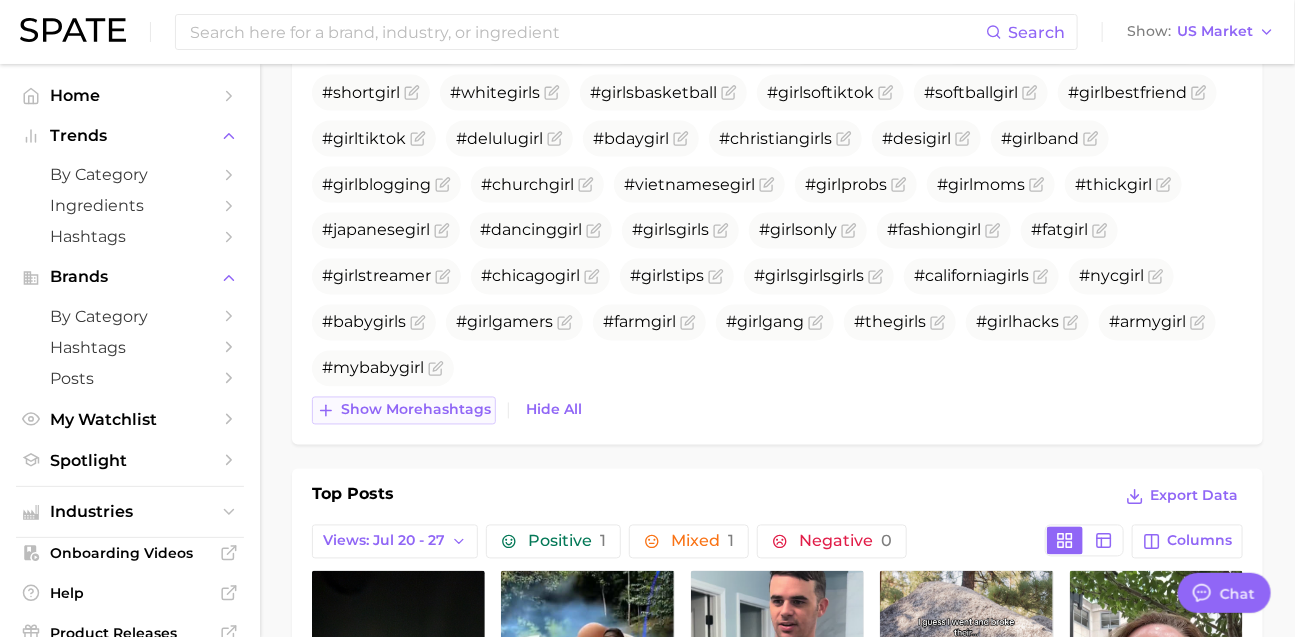 click on "Show more  hashtags" at bounding box center (416, 410) 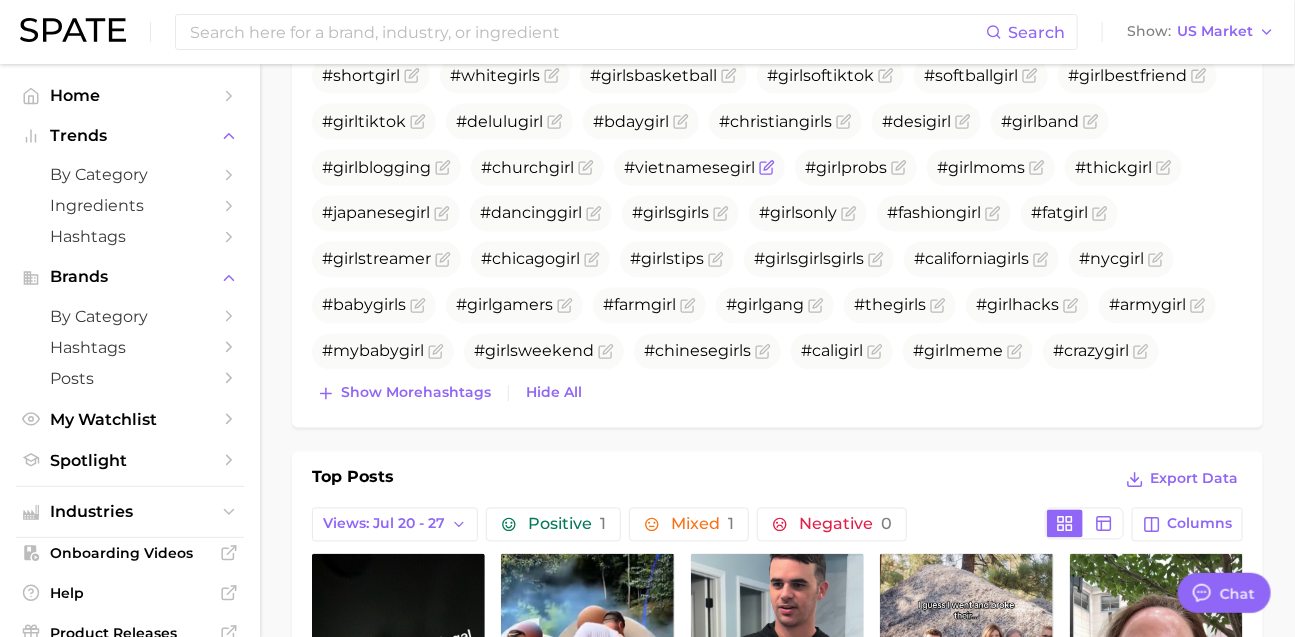 scroll, scrollTop: 1228, scrollLeft: 0, axis: vertical 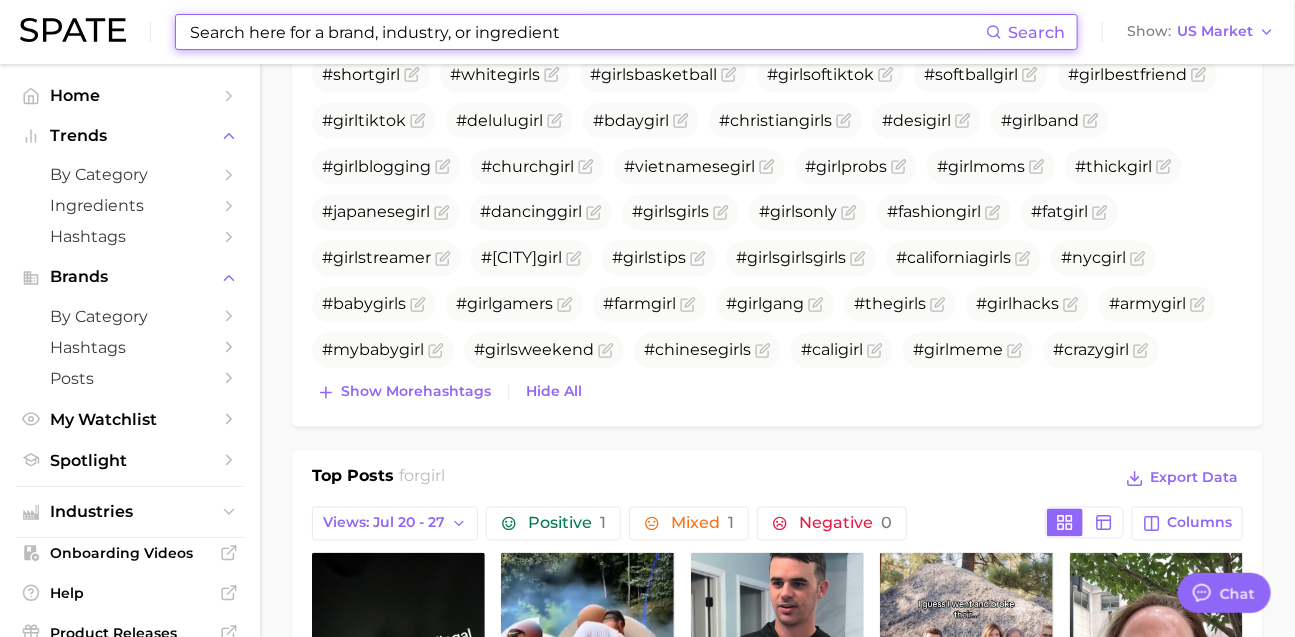 click at bounding box center [587, 32] 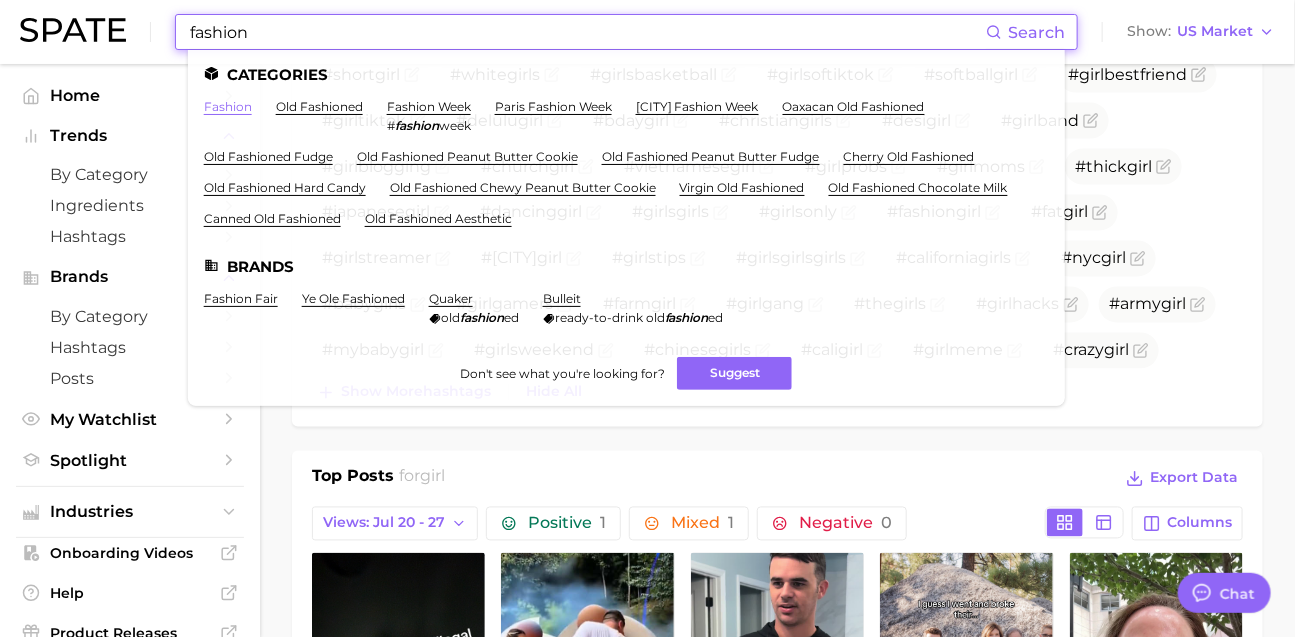 type on "fashion" 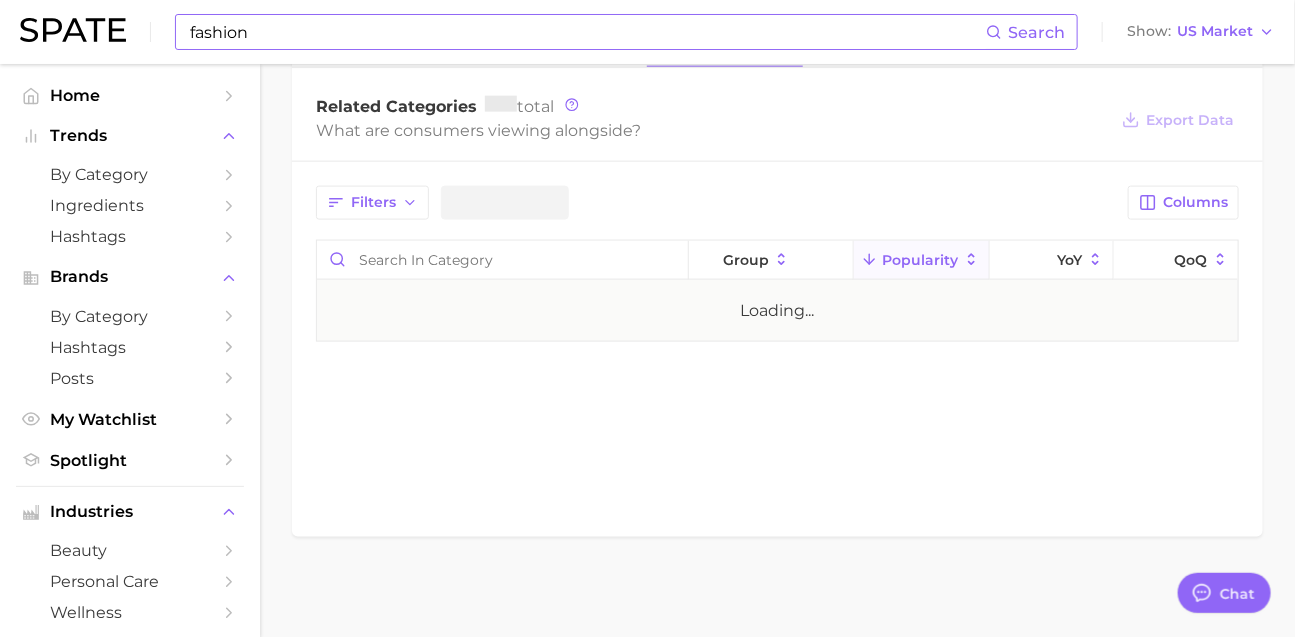 scroll, scrollTop: 0, scrollLeft: 0, axis: both 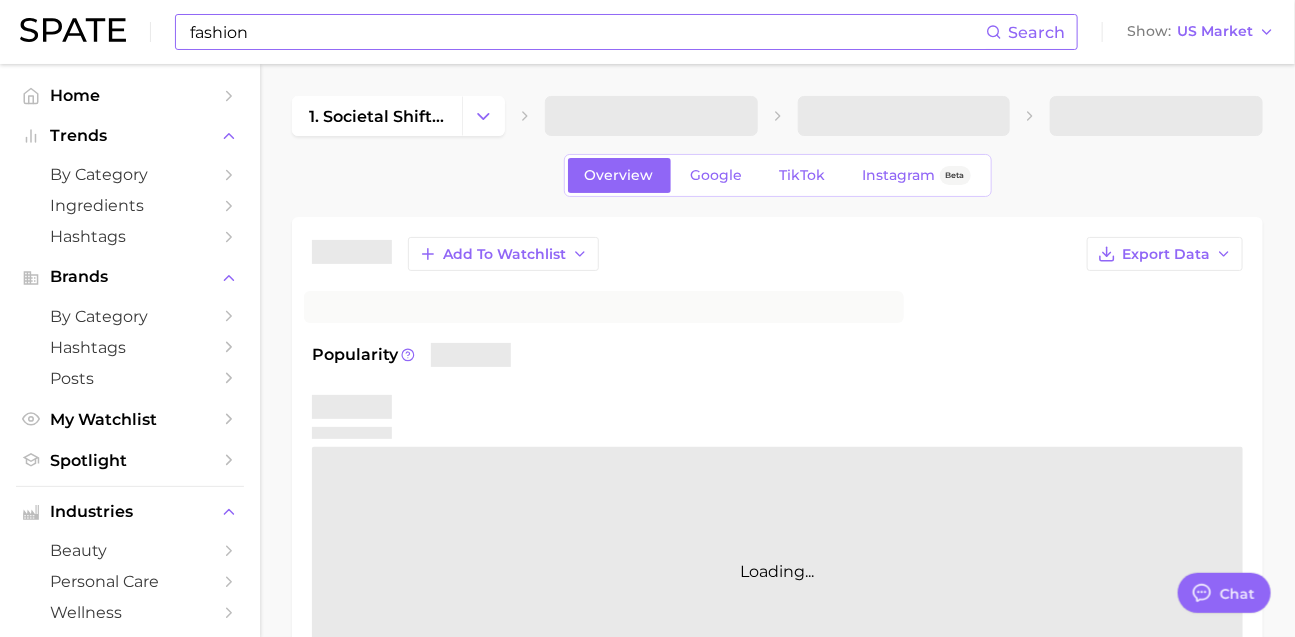 click on "Overview Google TikTok Instagram Beta" at bounding box center [778, 175] 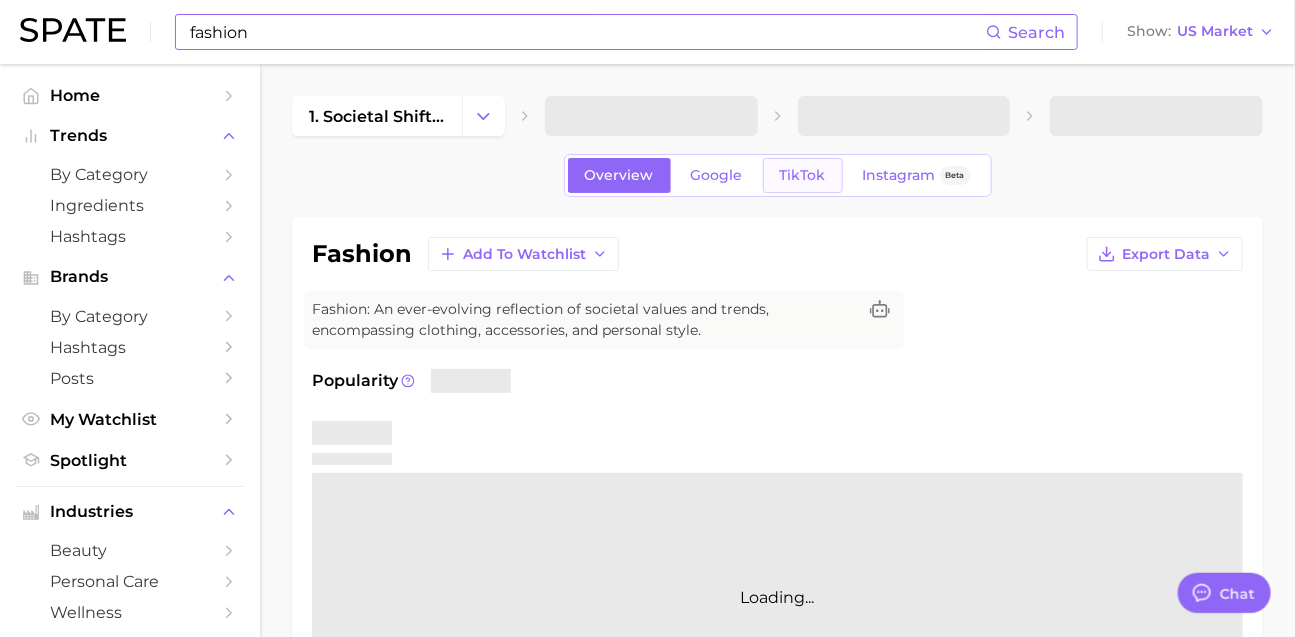 click on "TikTok" at bounding box center [803, 175] 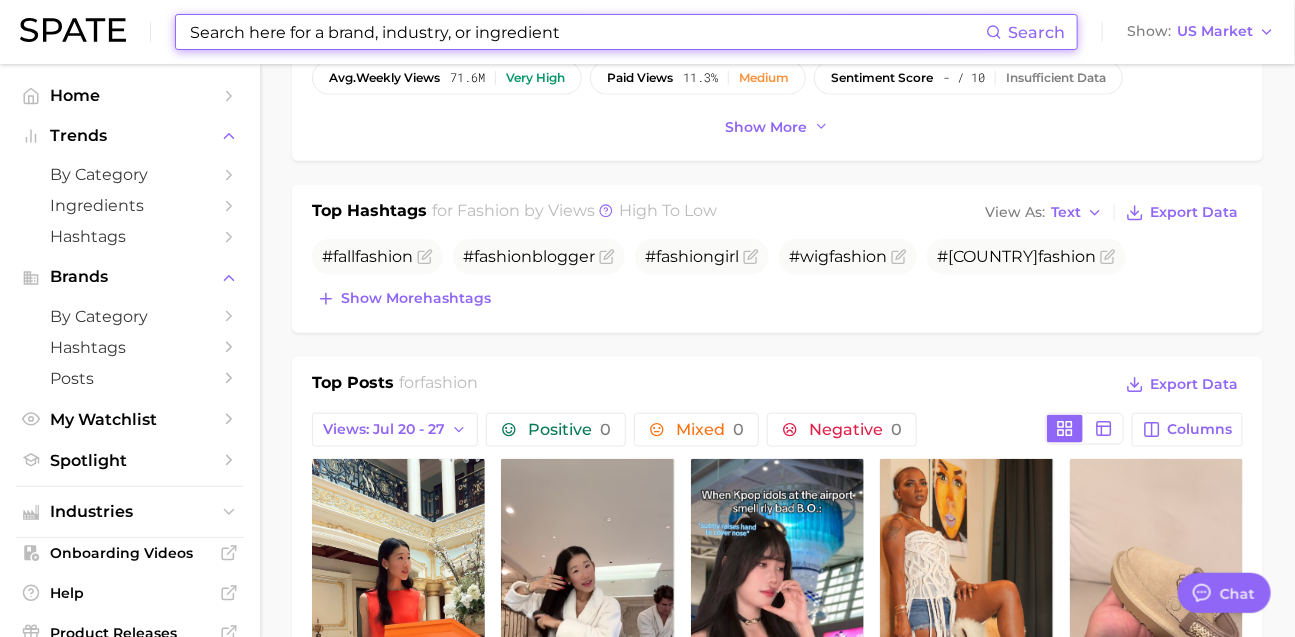 scroll, scrollTop: 0, scrollLeft: 0, axis: both 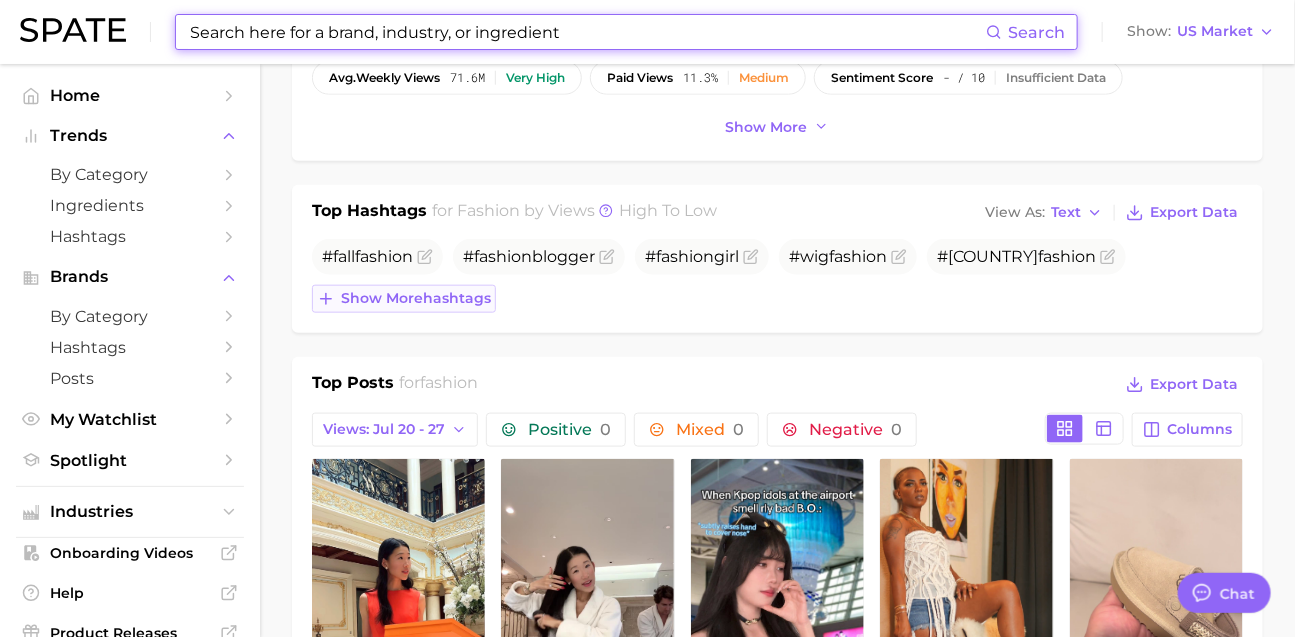 click on "Show more  hashtags" at bounding box center (416, 298) 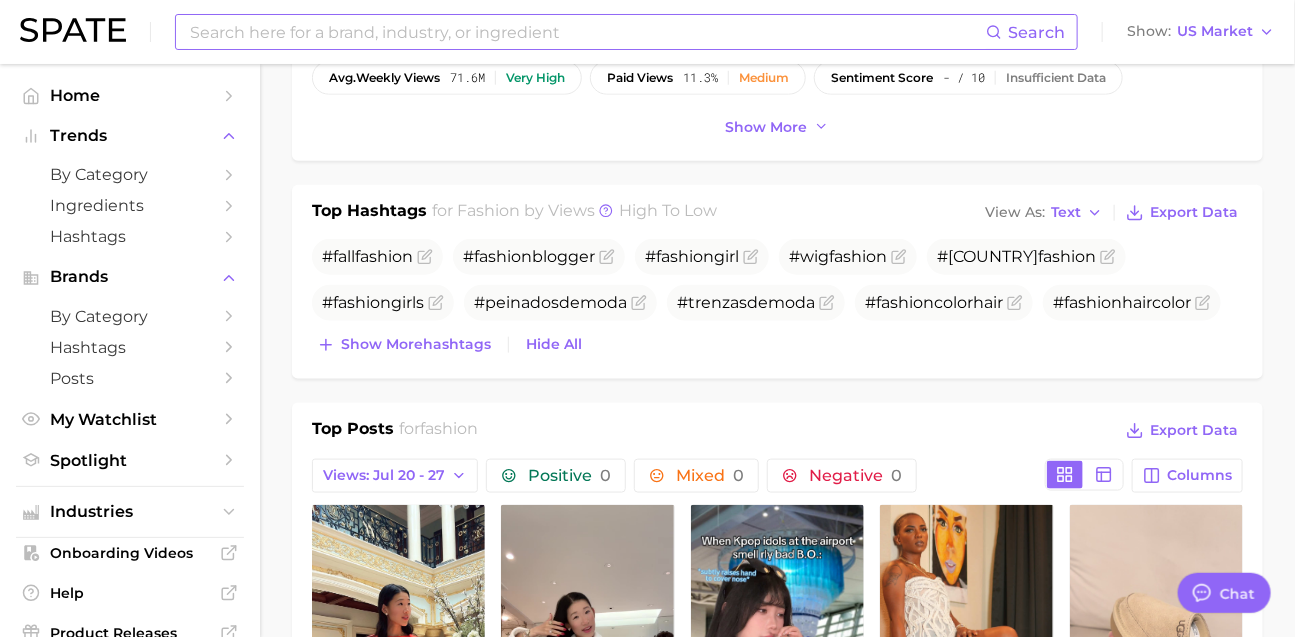 click at bounding box center [587, 32] 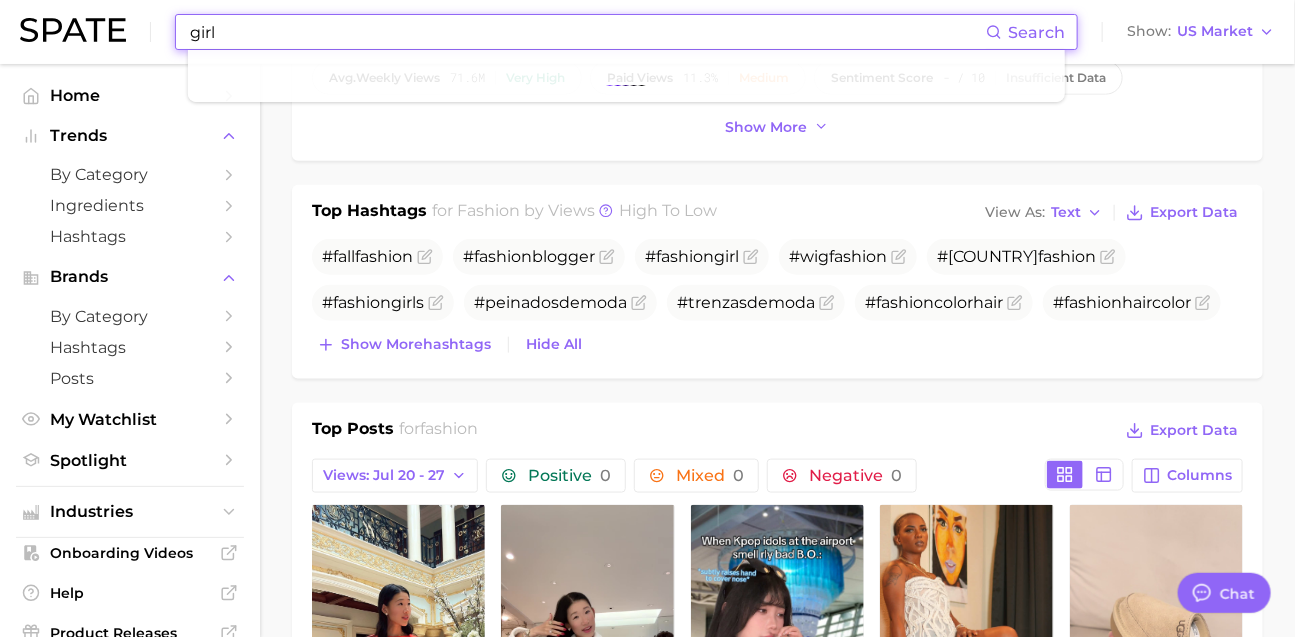 type on "girl" 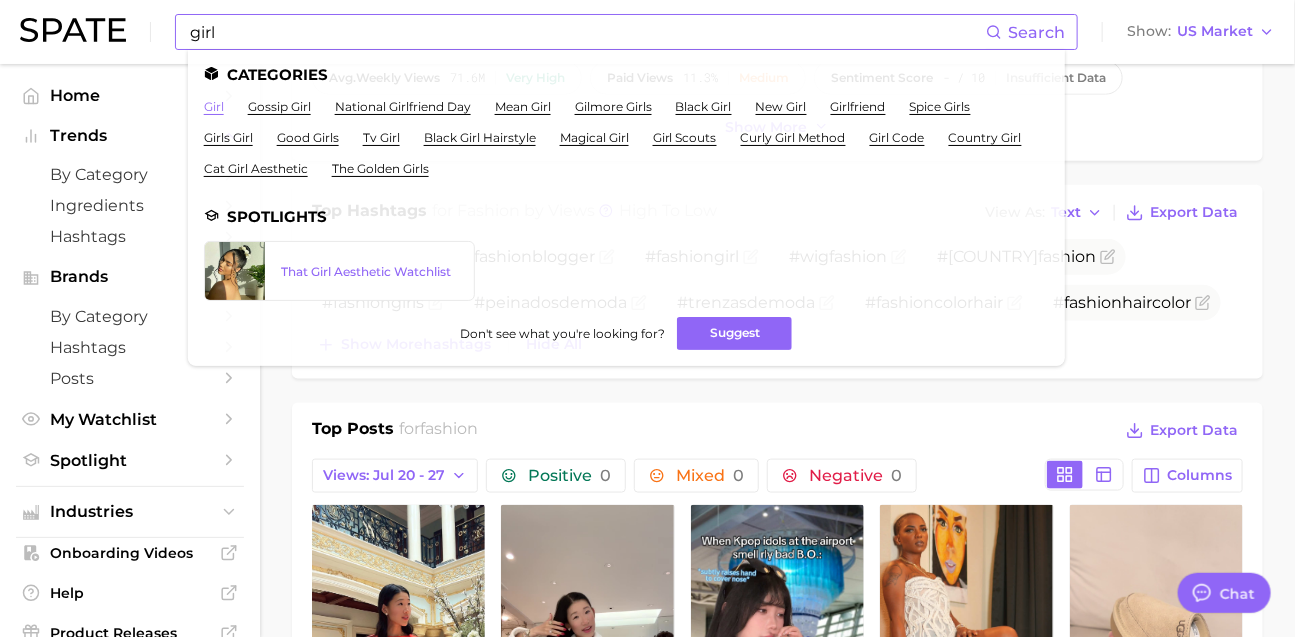 click on "girl" at bounding box center (214, 106) 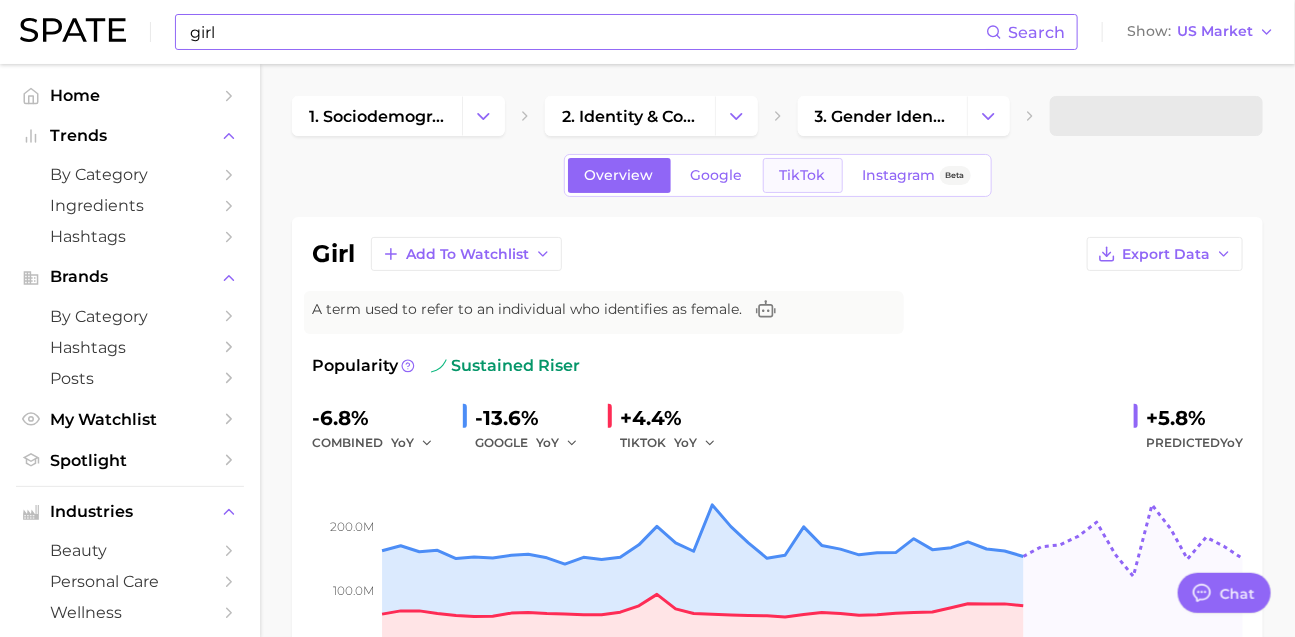 click on "TikTok" at bounding box center (803, 175) 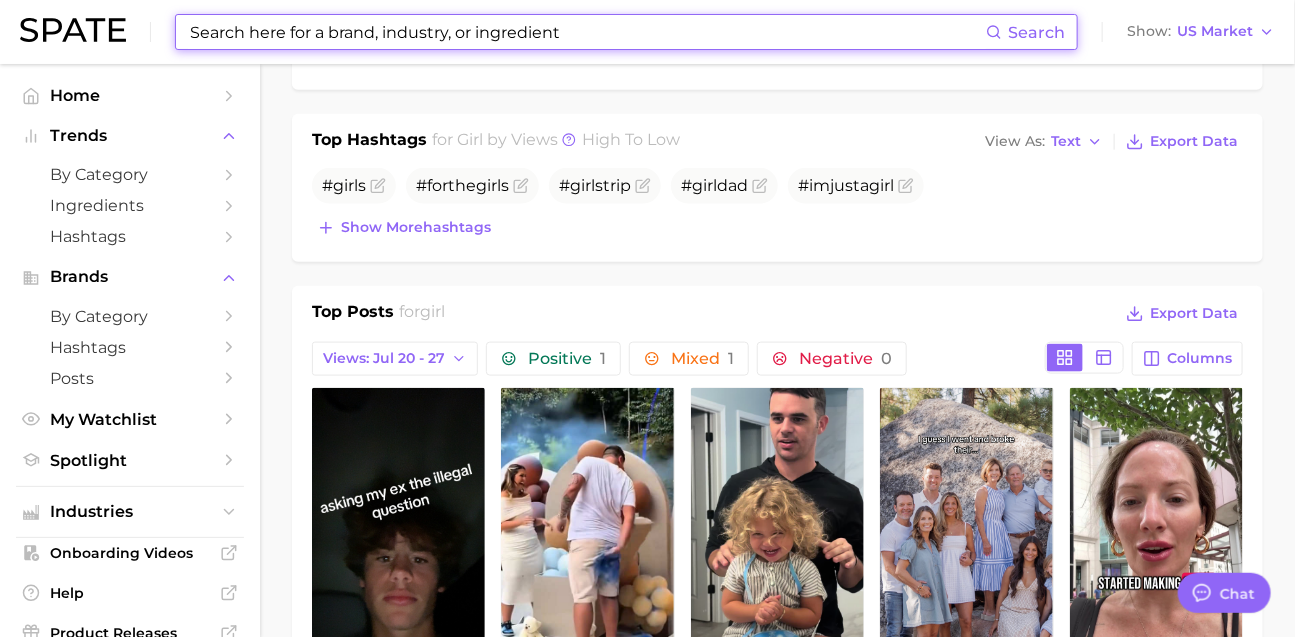 scroll, scrollTop: 751, scrollLeft: 0, axis: vertical 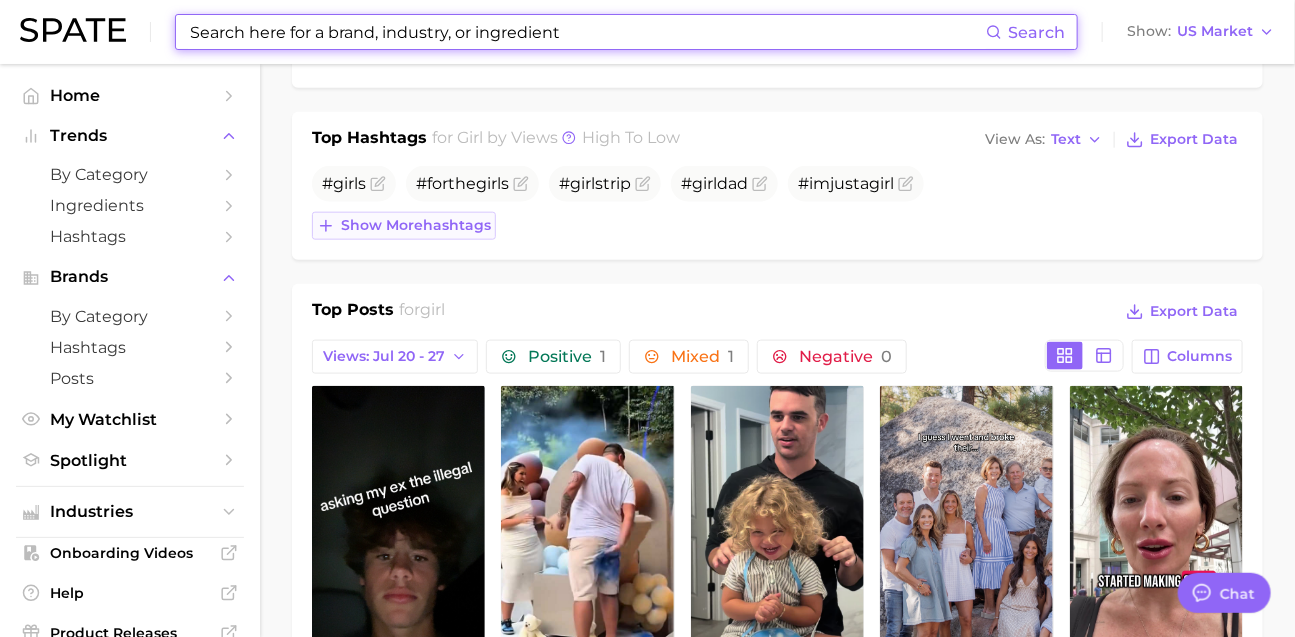 click on "Show more  hashtags" at bounding box center (416, 225) 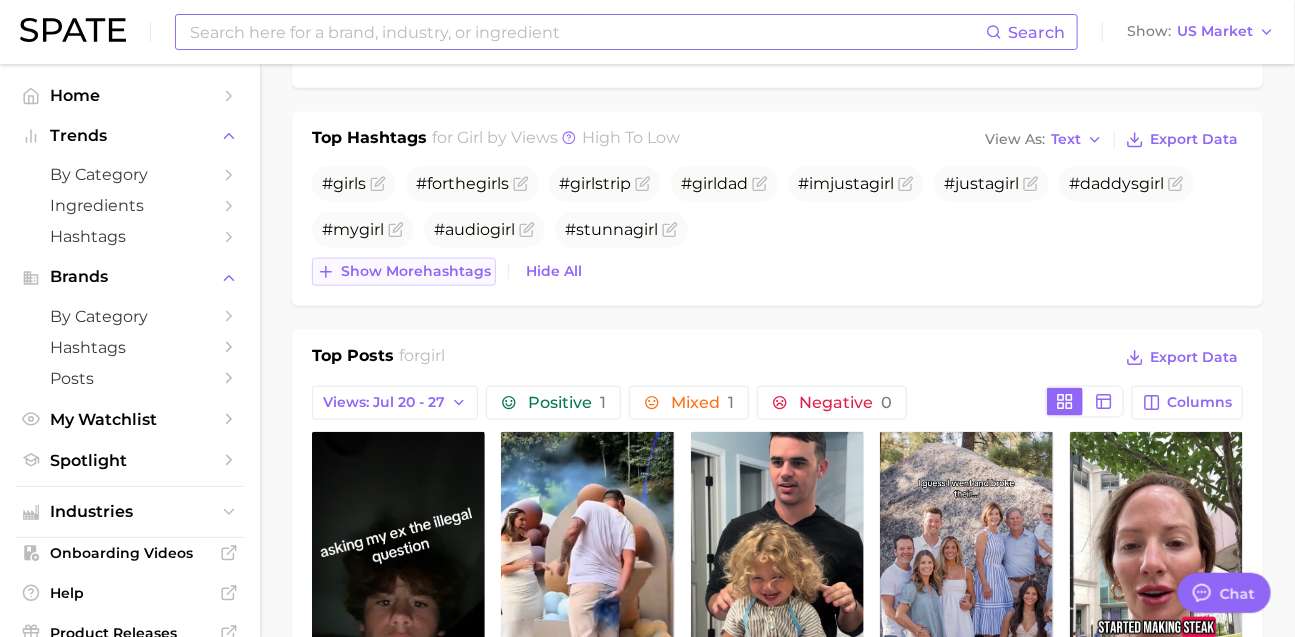 click on "Show more  hashtags" at bounding box center [416, 271] 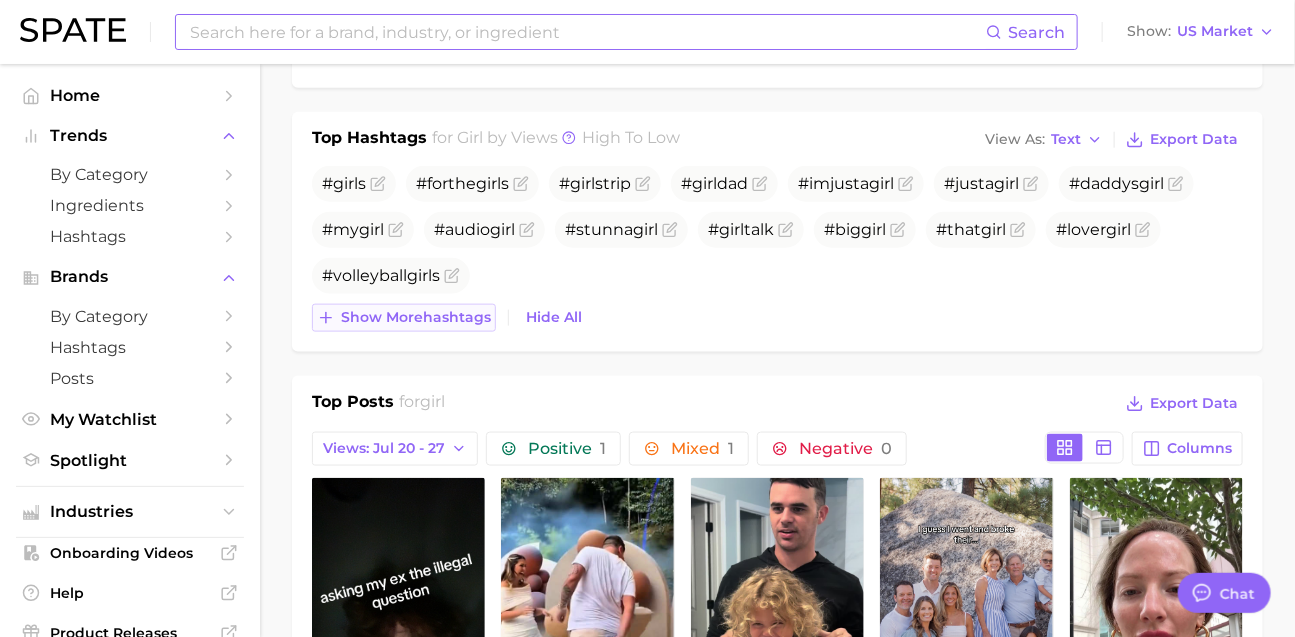 scroll, scrollTop: 793, scrollLeft: 0, axis: vertical 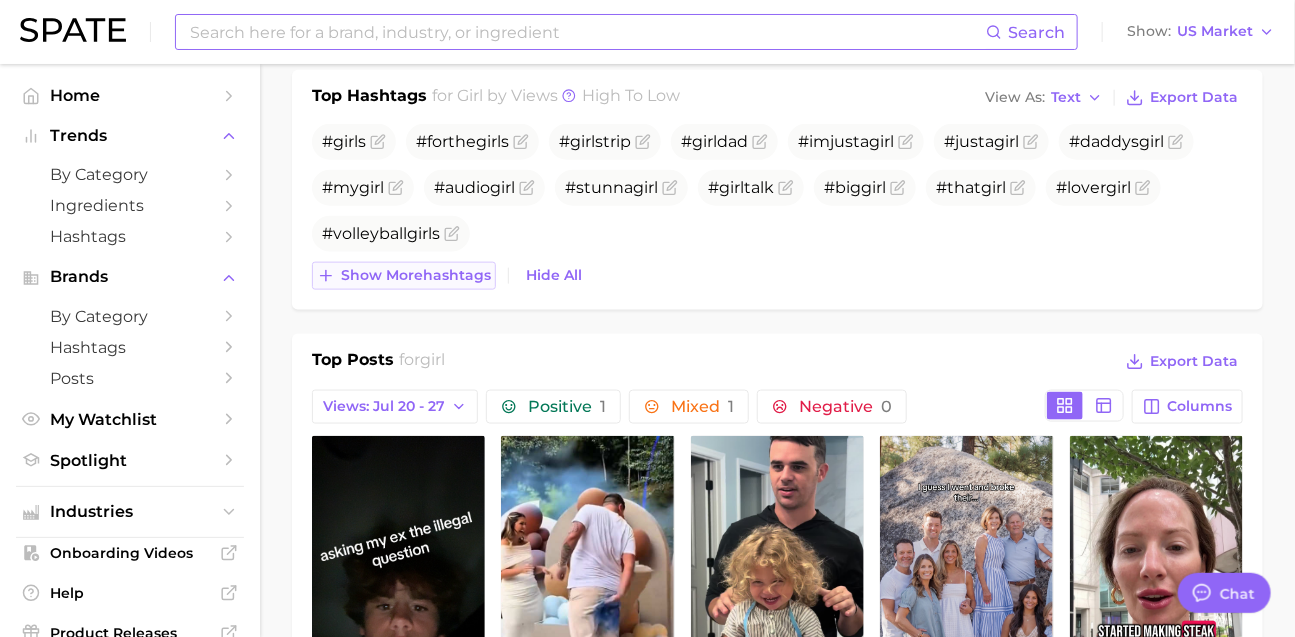 click on "Show more  hashtags" at bounding box center (416, 275) 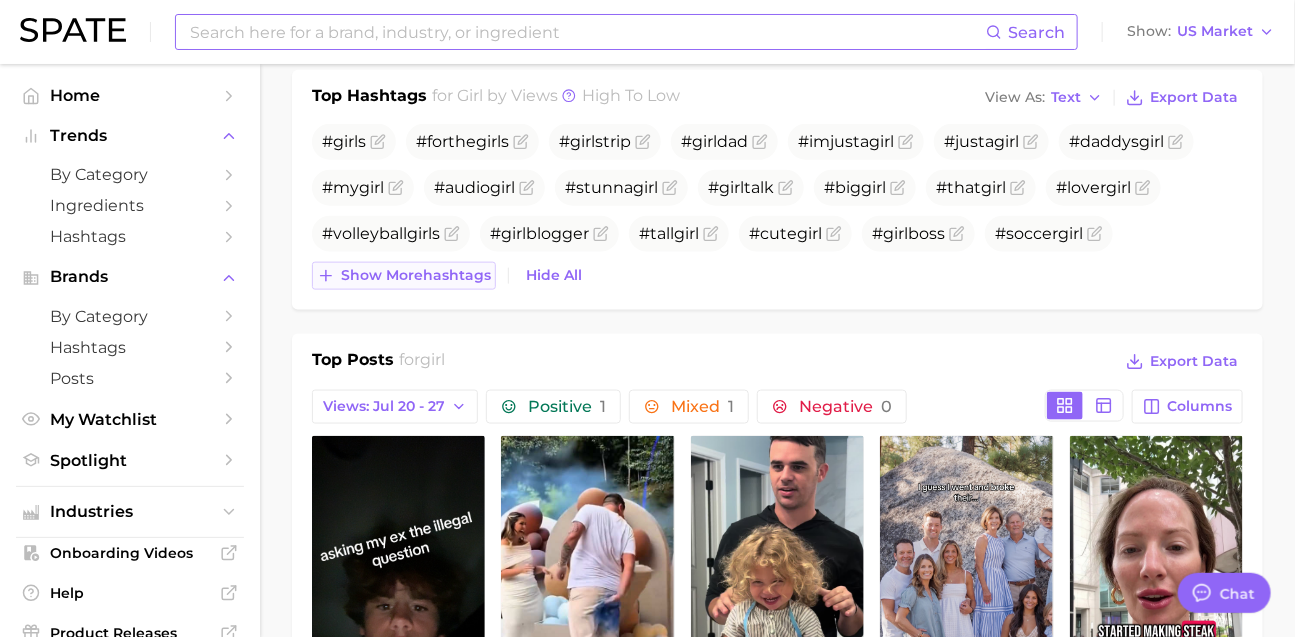 click on "Show more  hashtags" at bounding box center (416, 275) 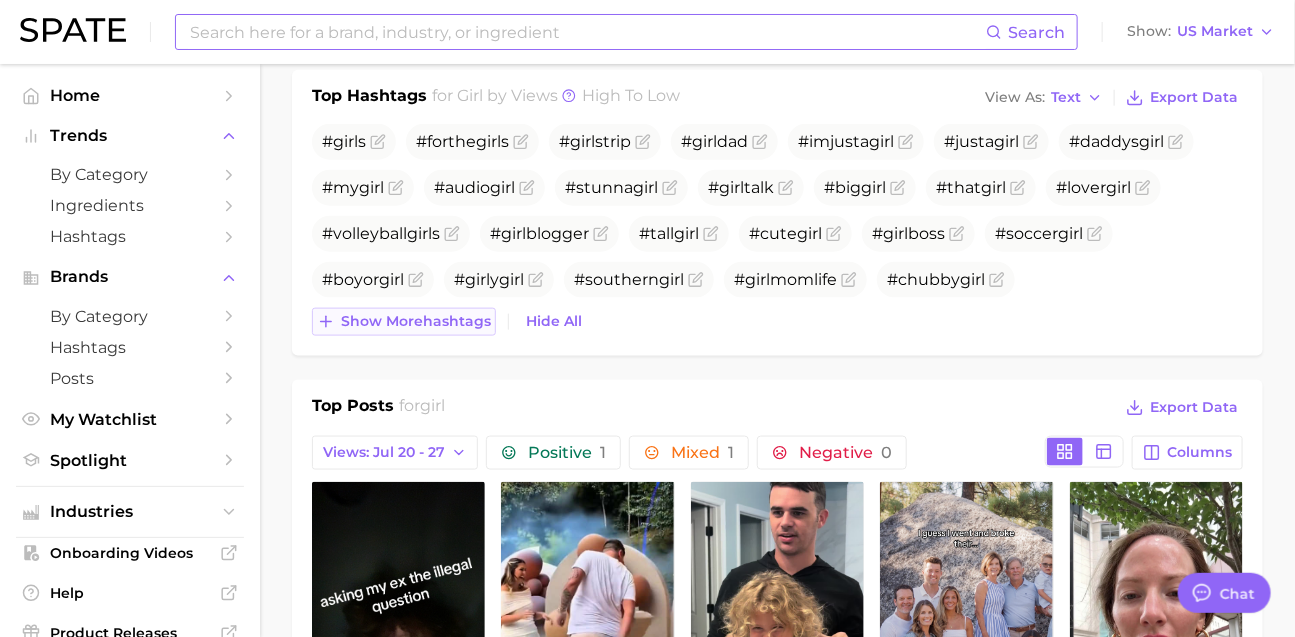 click on "Show more  hashtags" at bounding box center (416, 321) 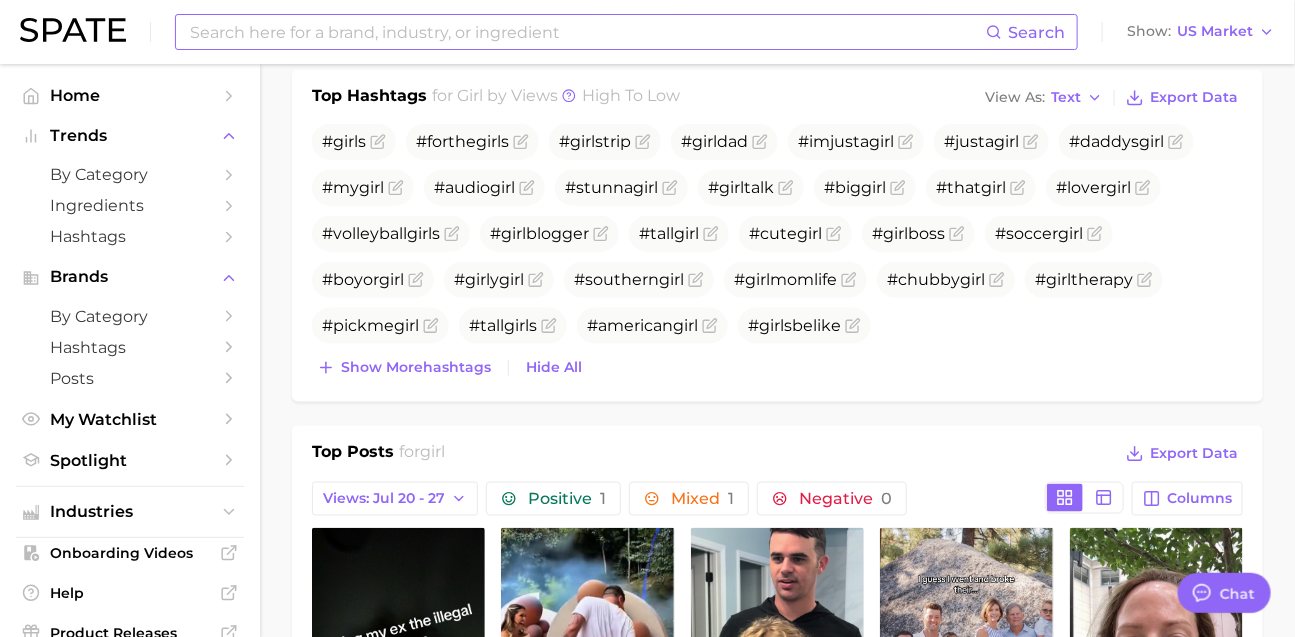 click at bounding box center [587, 32] 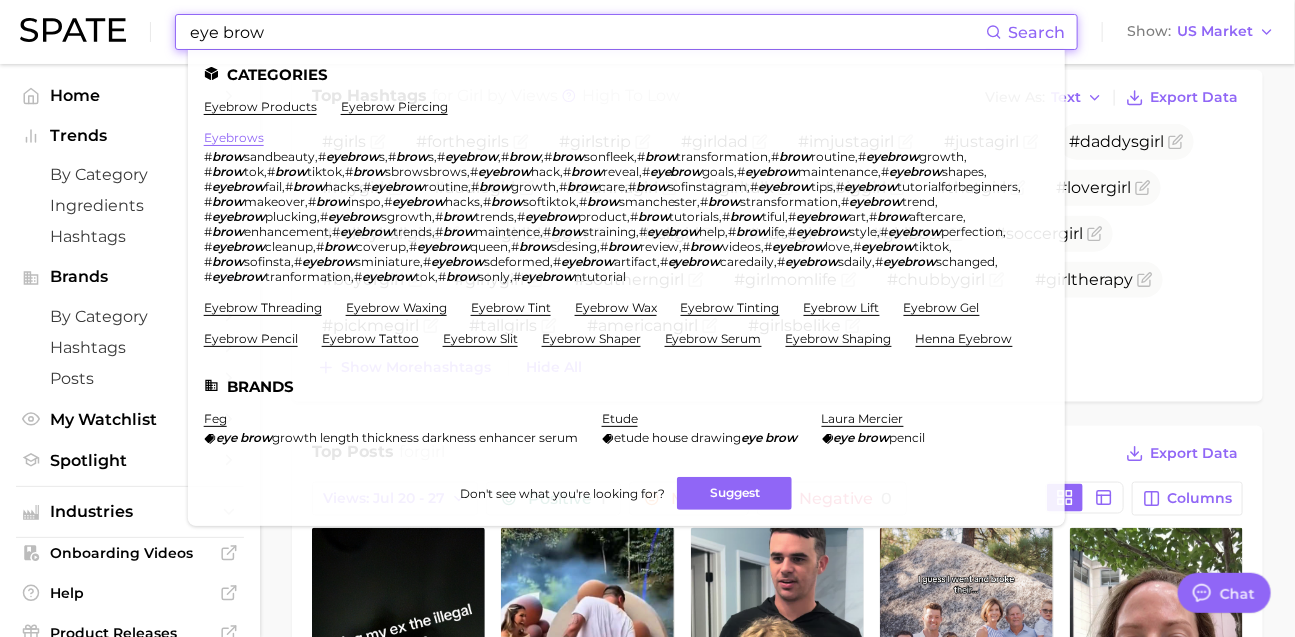 click on "eyebrows" at bounding box center [234, 137] 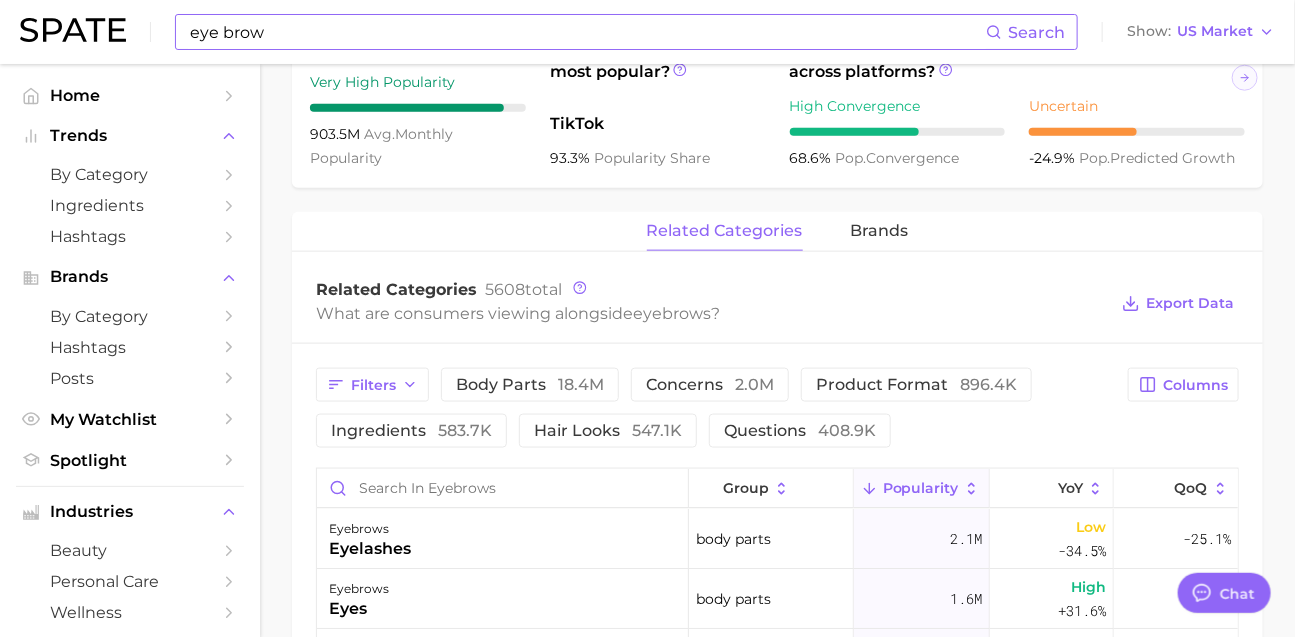 scroll, scrollTop: 774, scrollLeft: 0, axis: vertical 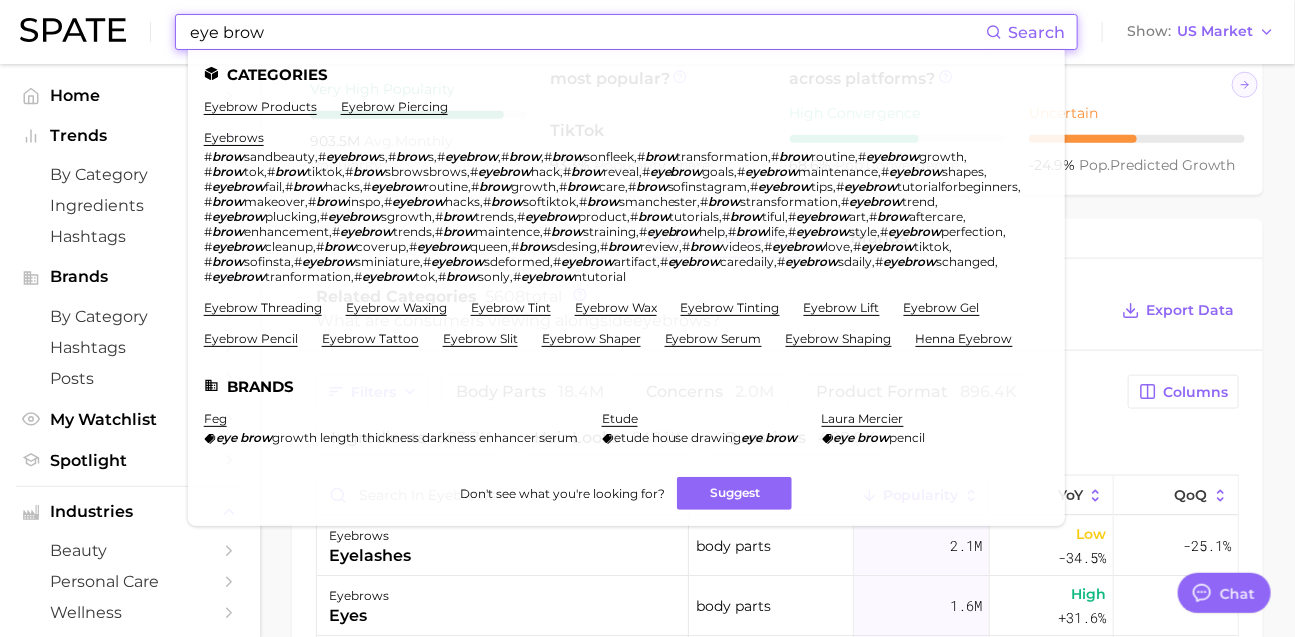 click on "eye brow" at bounding box center (587, 32) 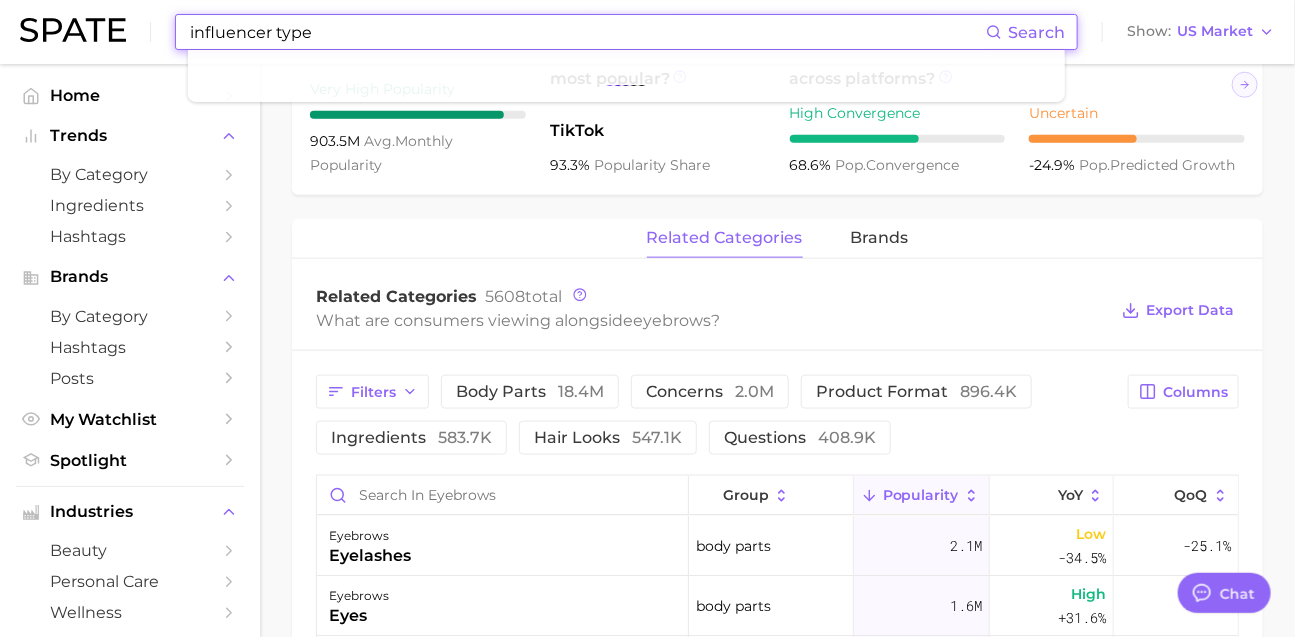 type on "influencer type" 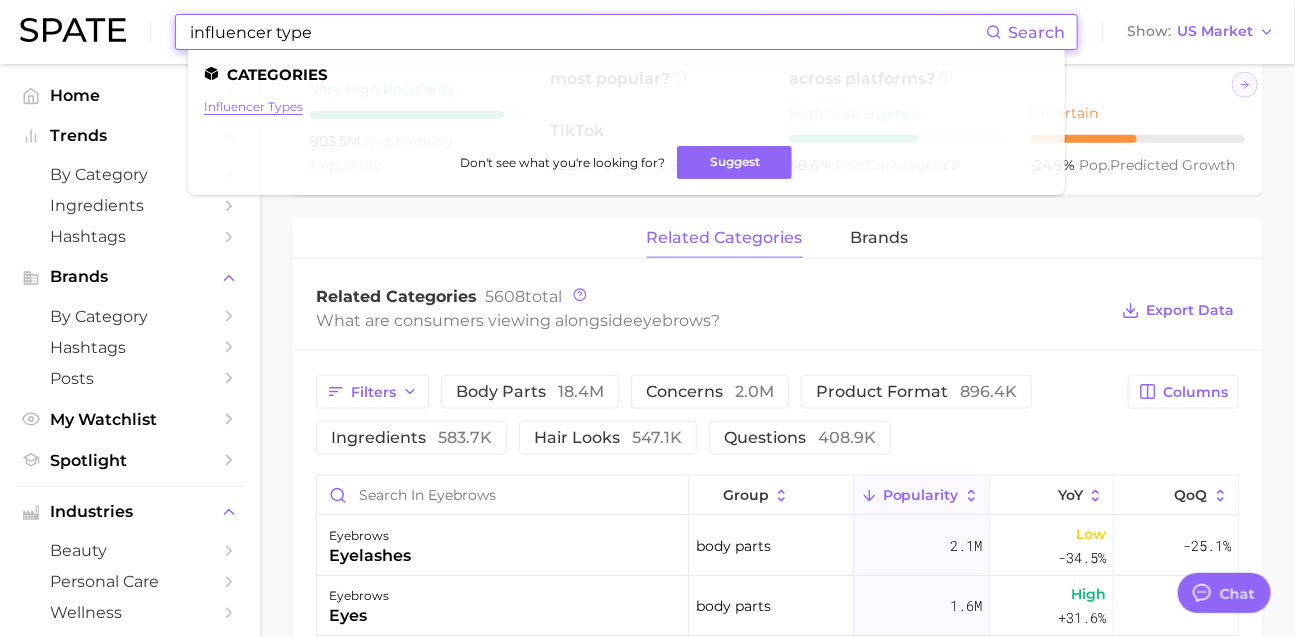 click on "influencer types" at bounding box center (253, 106) 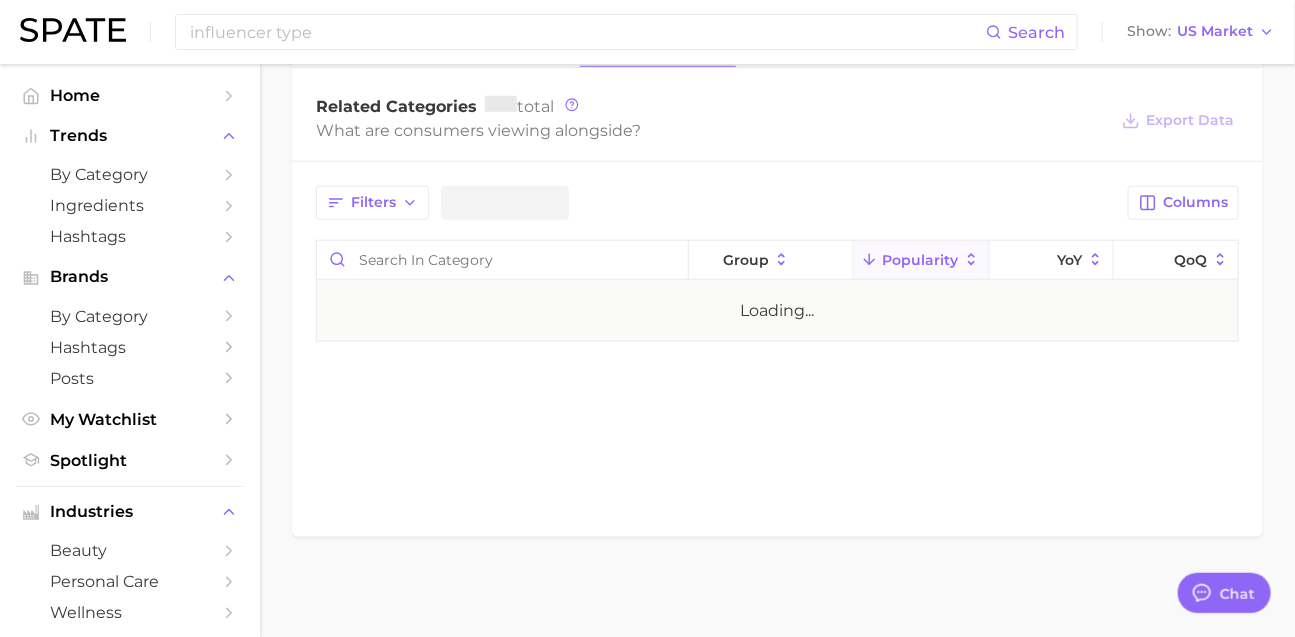 scroll, scrollTop: 0, scrollLeft: 0, axis: both 